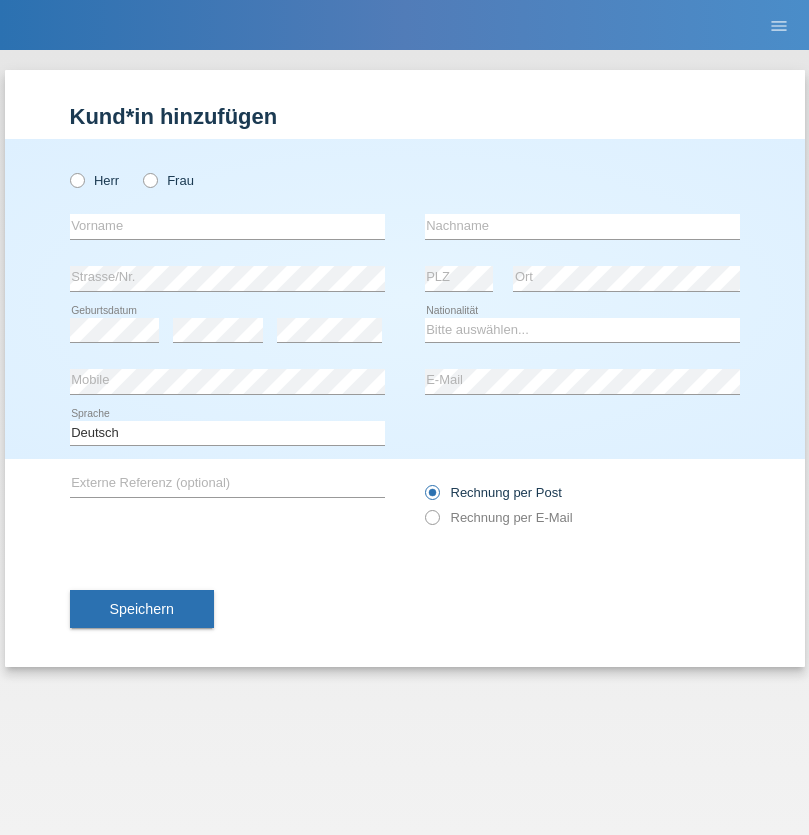 scroll, scrollTop: 0, scrollLeft: 0, axis: both 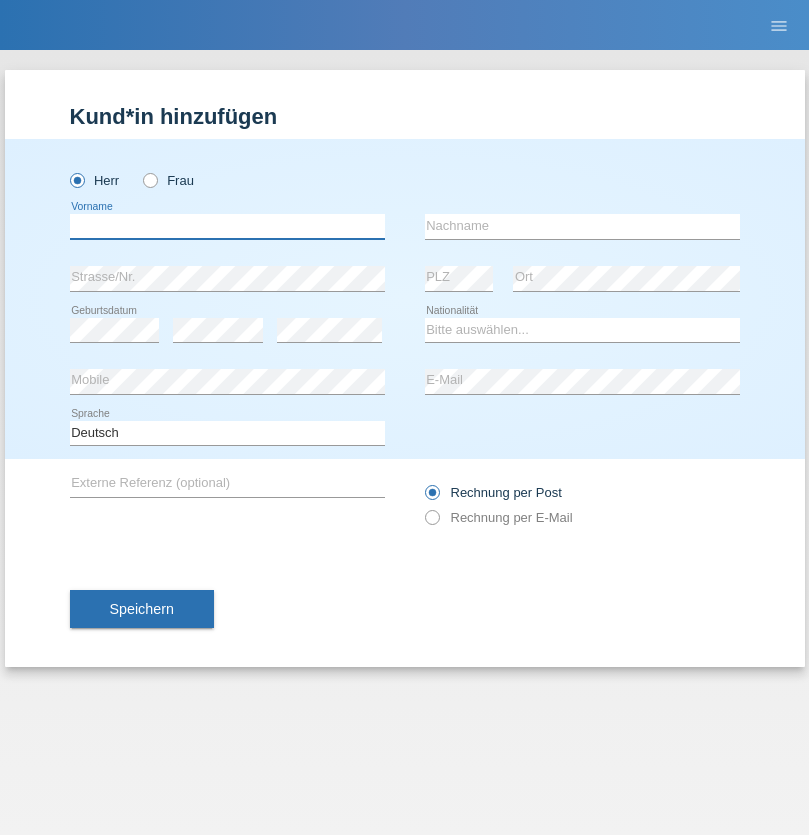 click at bounding box center (227, 226) 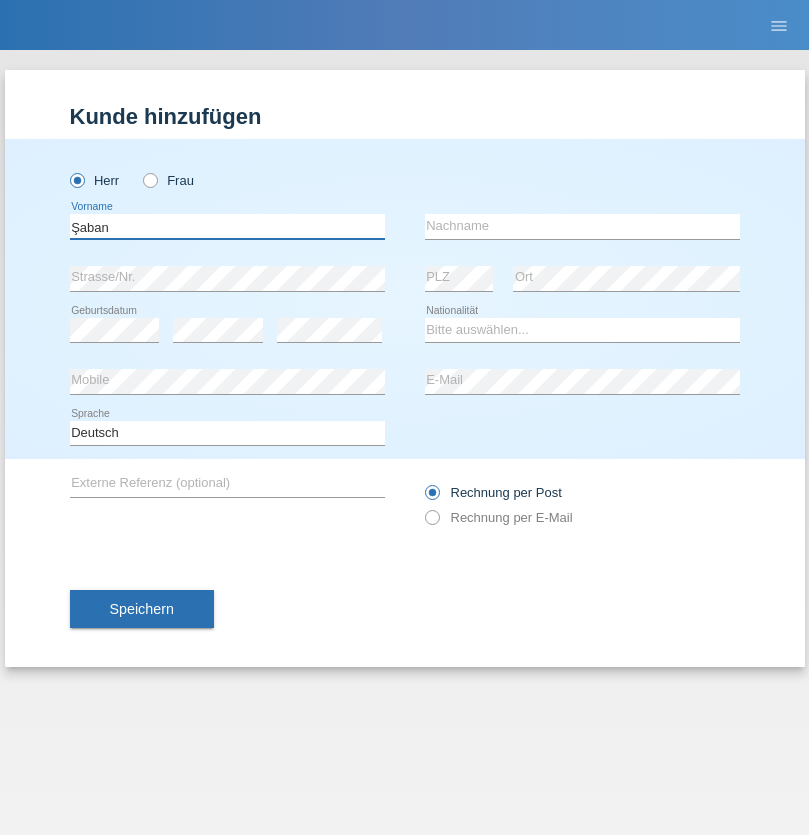type on "Şaban" 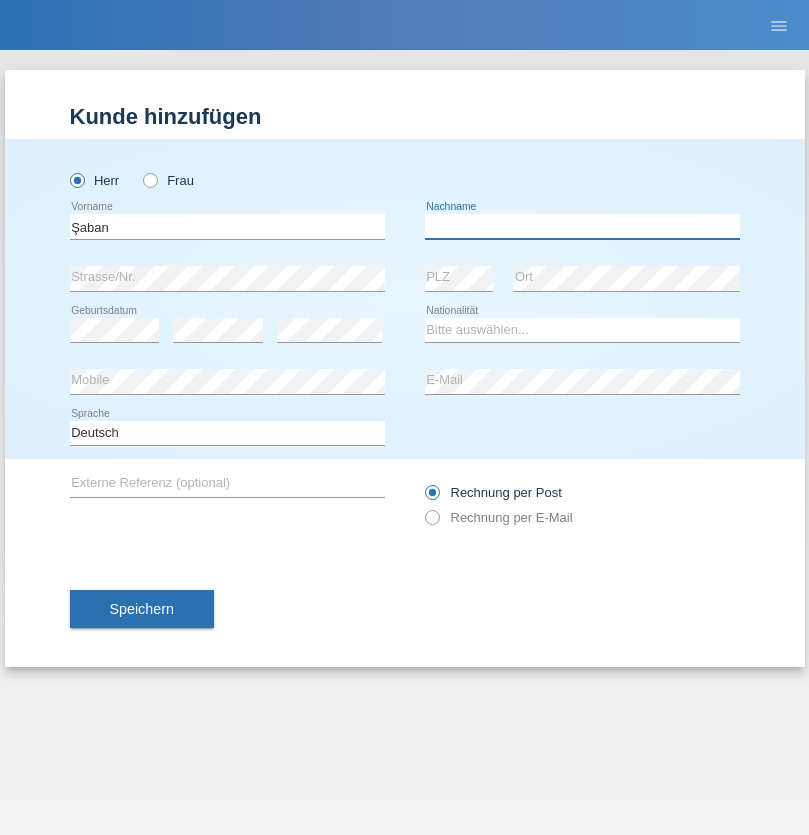 click at bounding box center (582, 226) 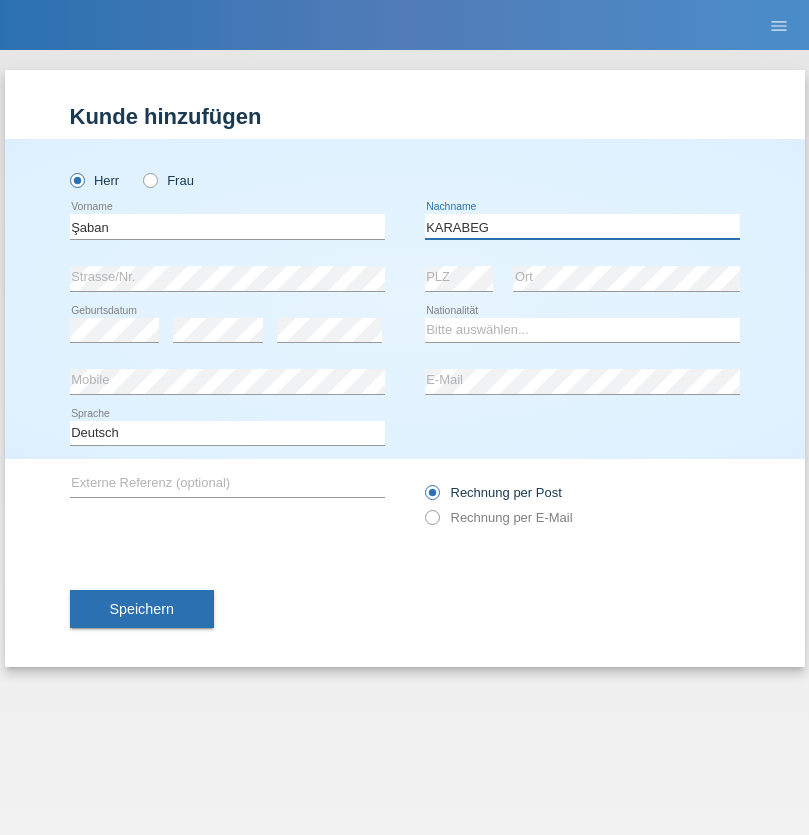 type on "KARABEG" 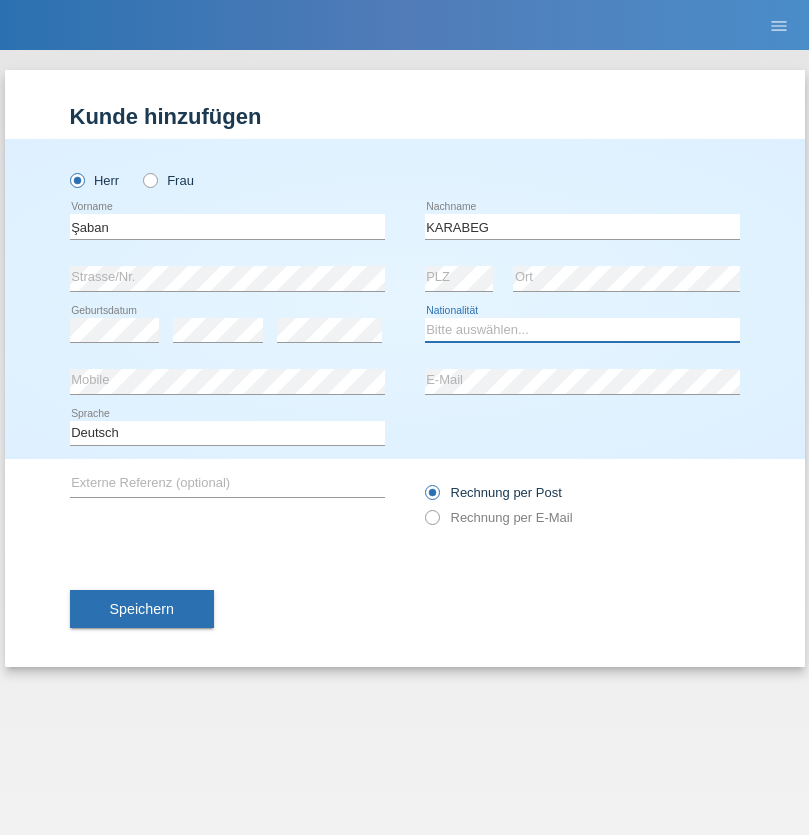 select on "TR" 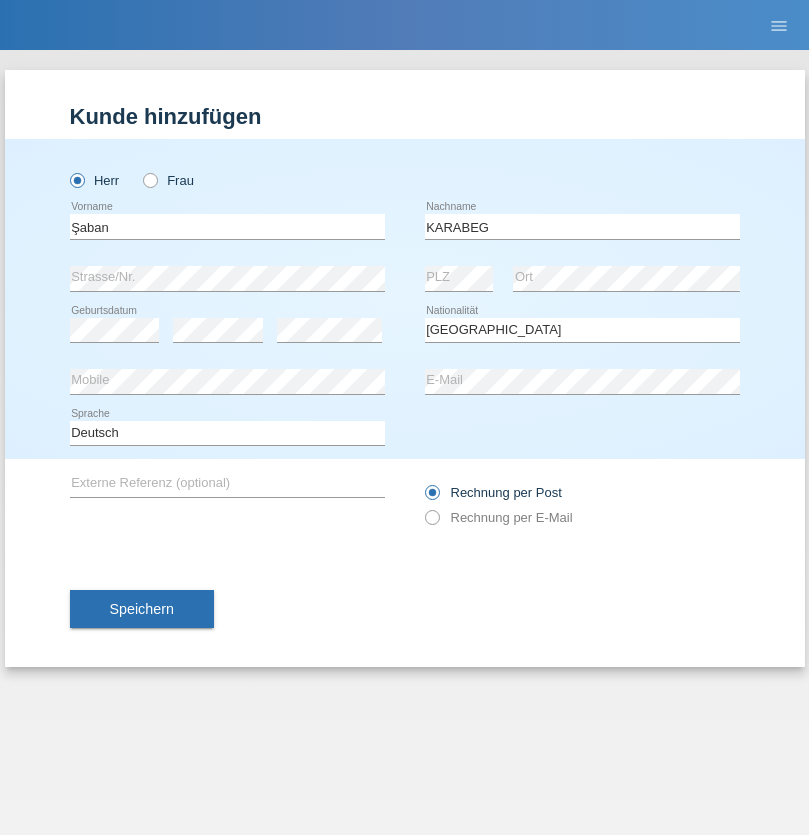 select on "C" 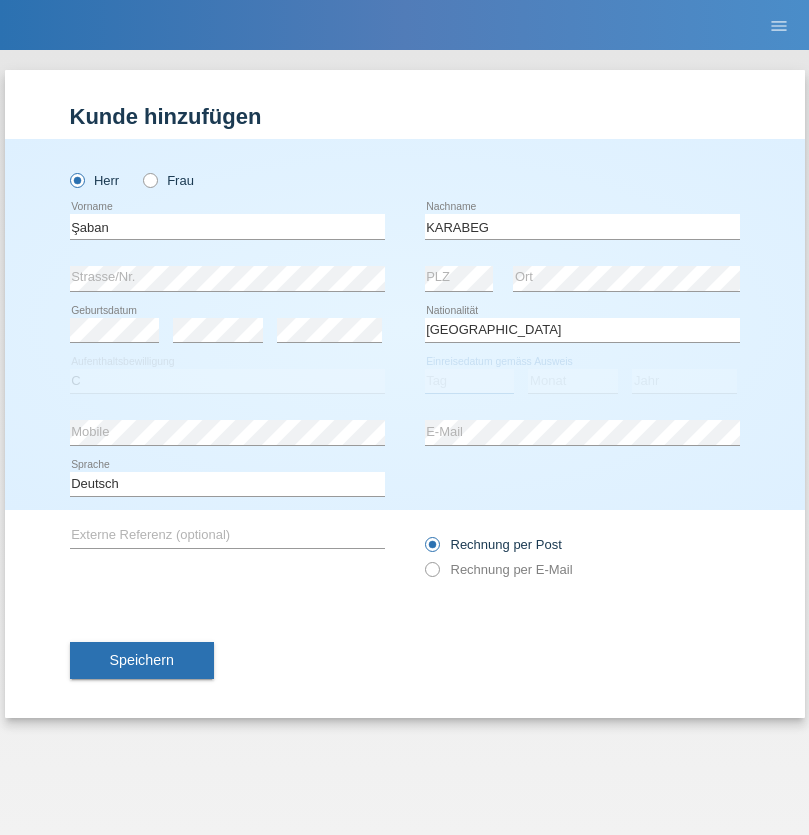 select on "25" 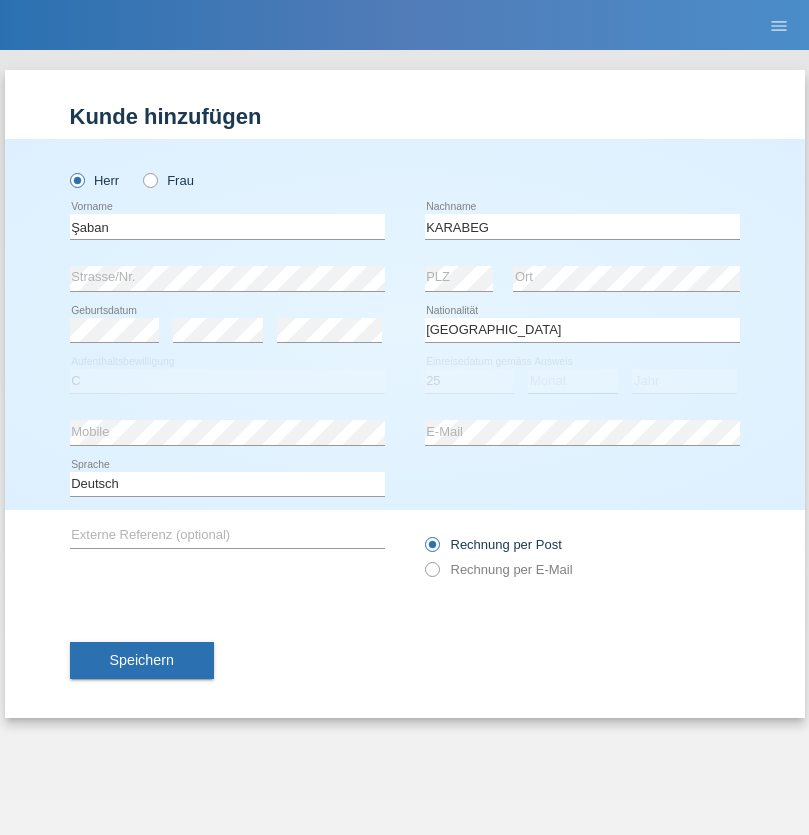 select on "09" 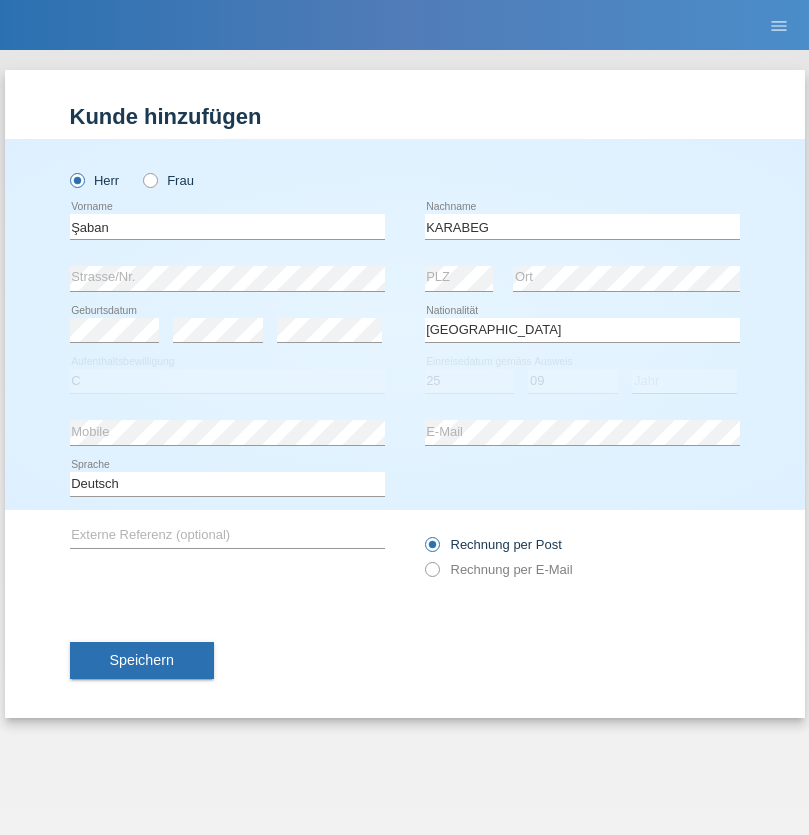 select on "2021" 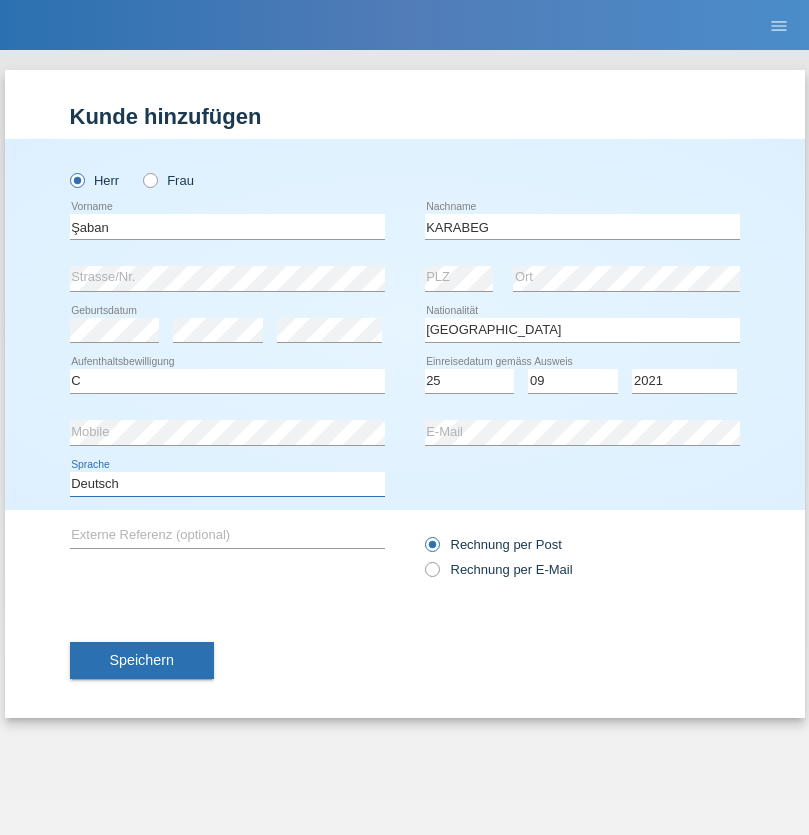 select on "en" 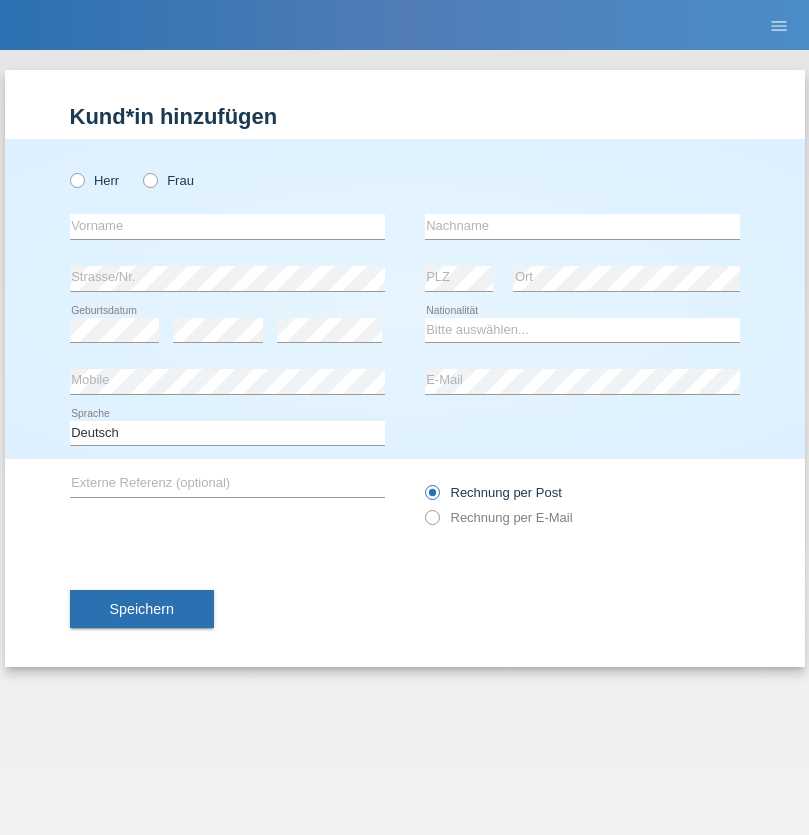 scroll, scrollTop: 0, scrollLeft: 0, axis: both 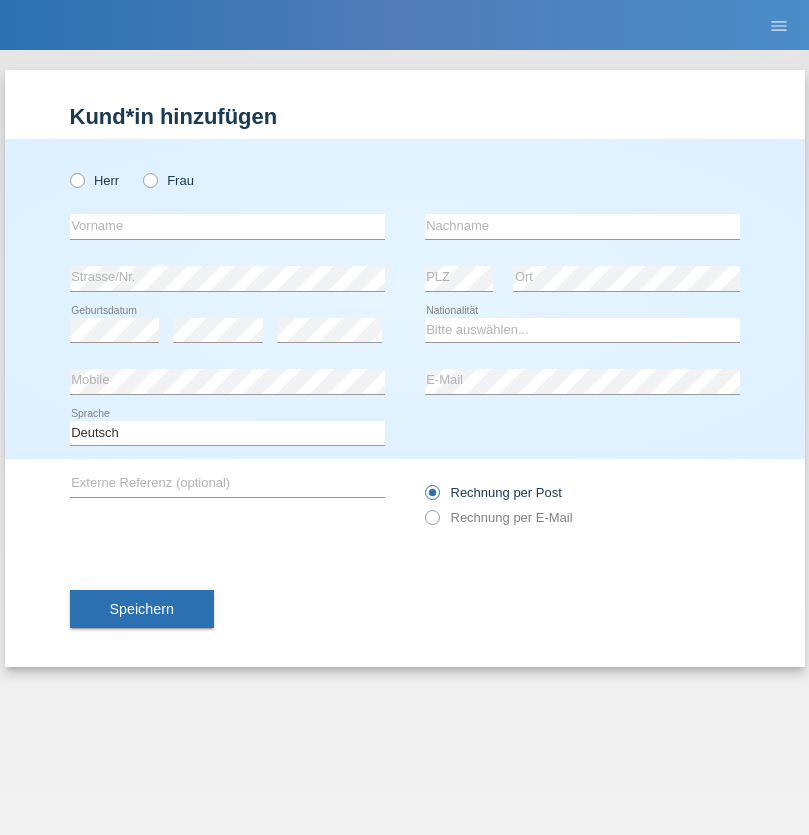radio on "true" 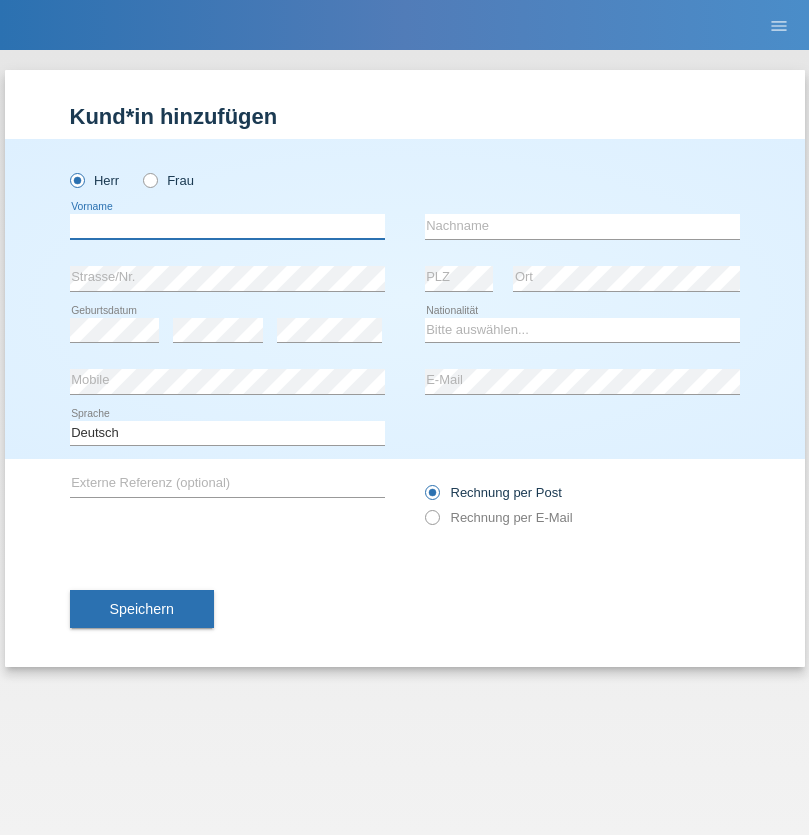 click at bounding box center [227, 226] 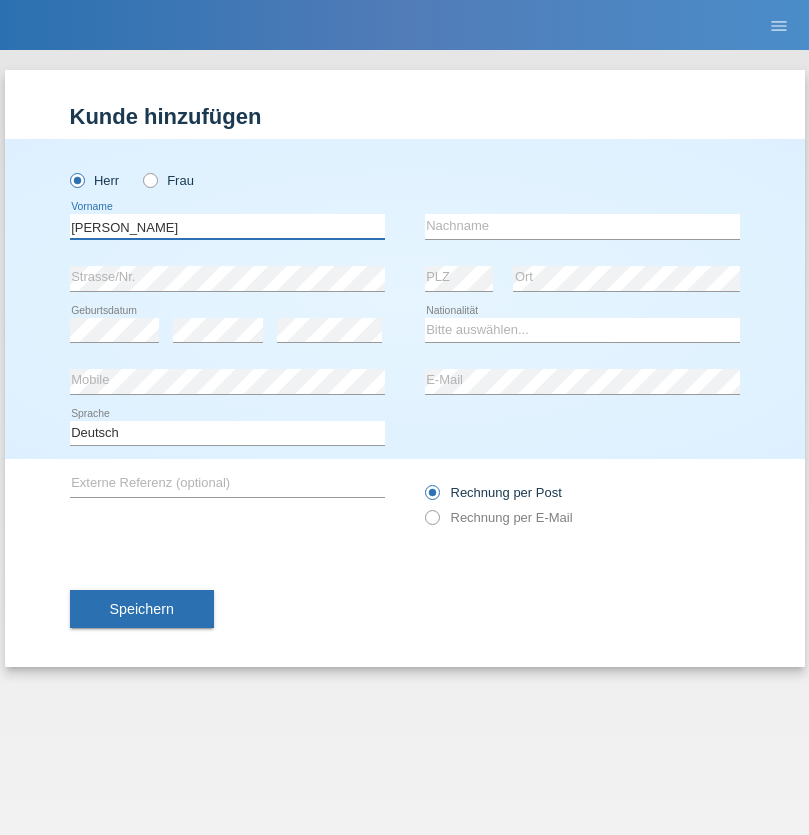 type on "Janior francisco" 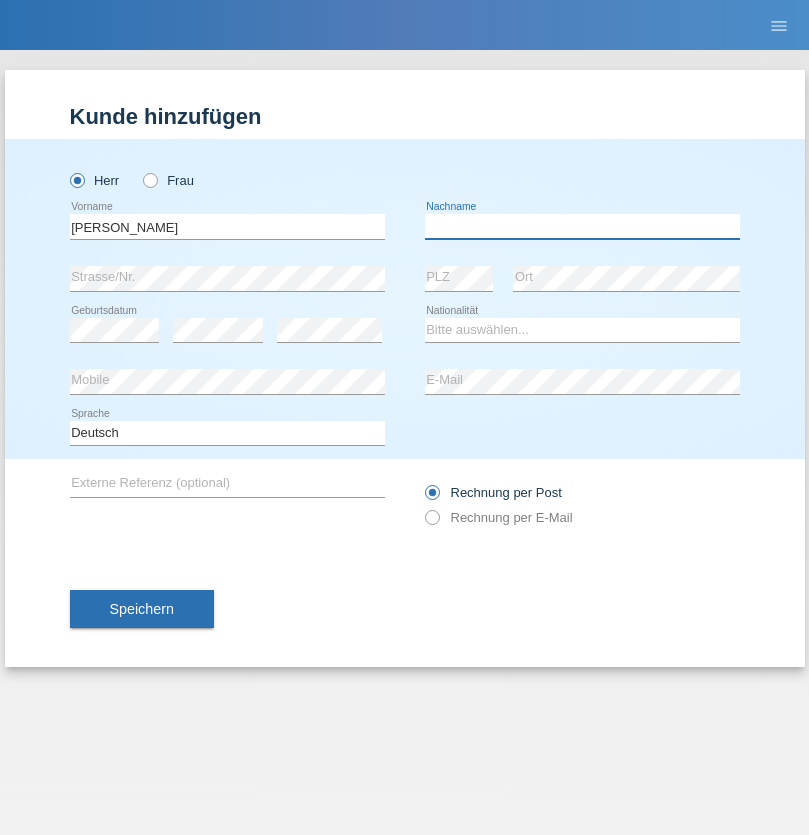 click at bounding box center [582, 226] 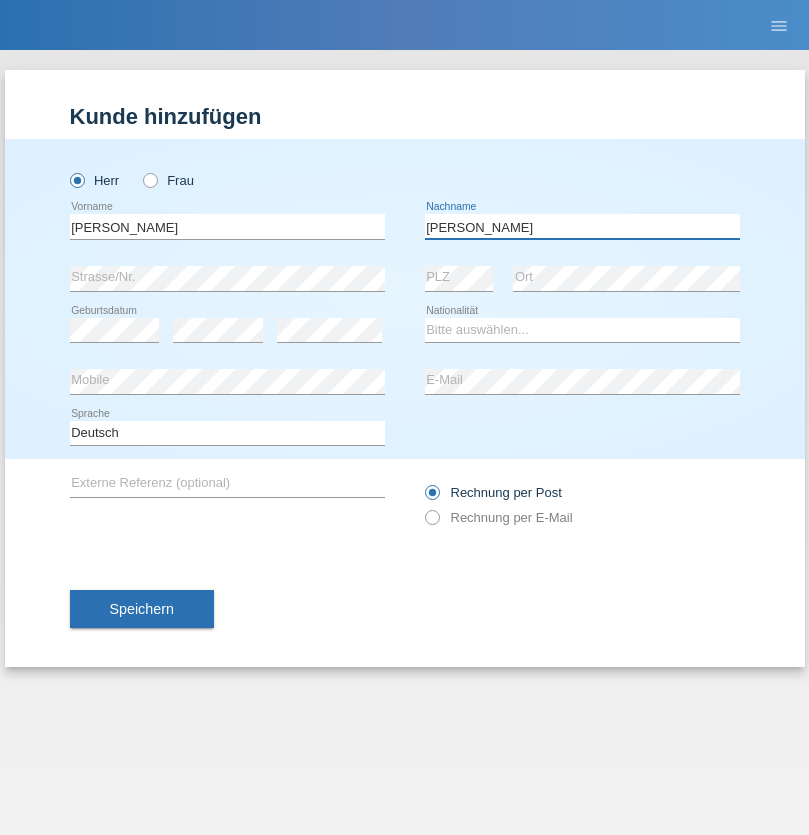 type on "Romero romero" 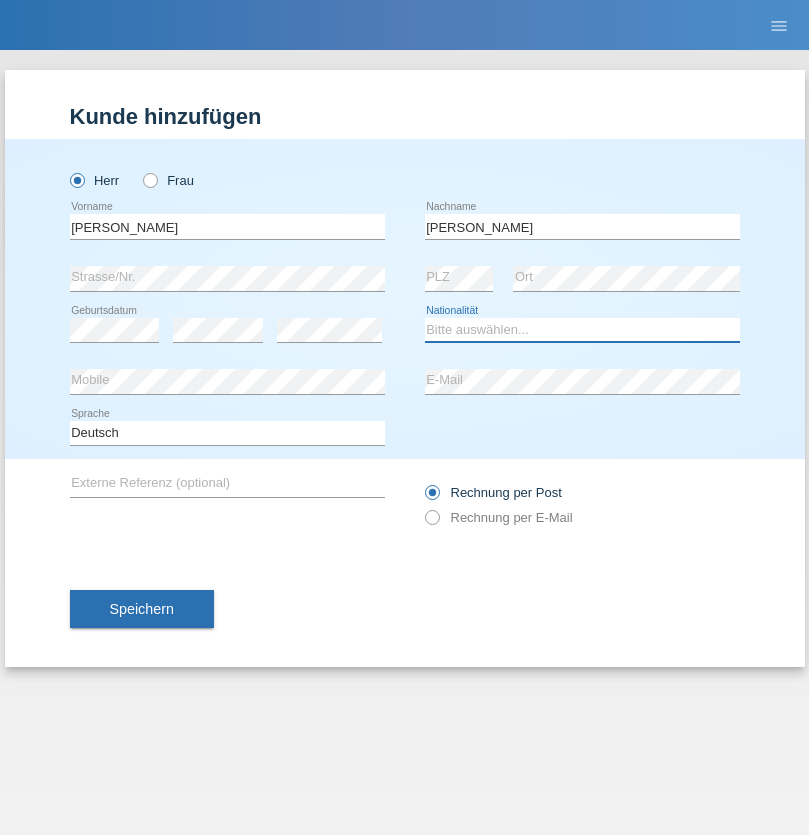 select on "AO" 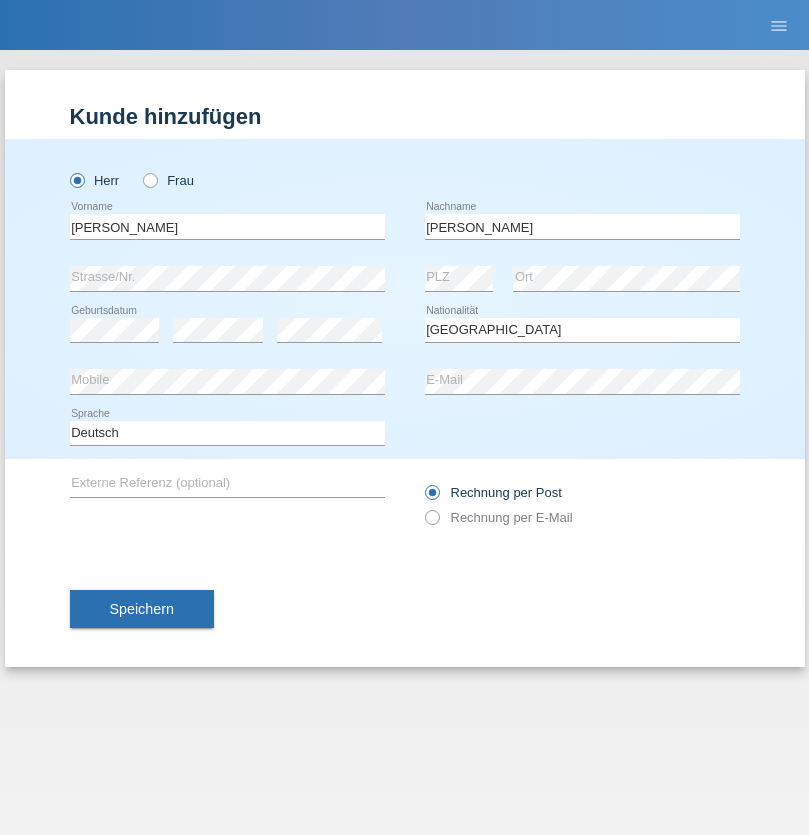 select on "C" 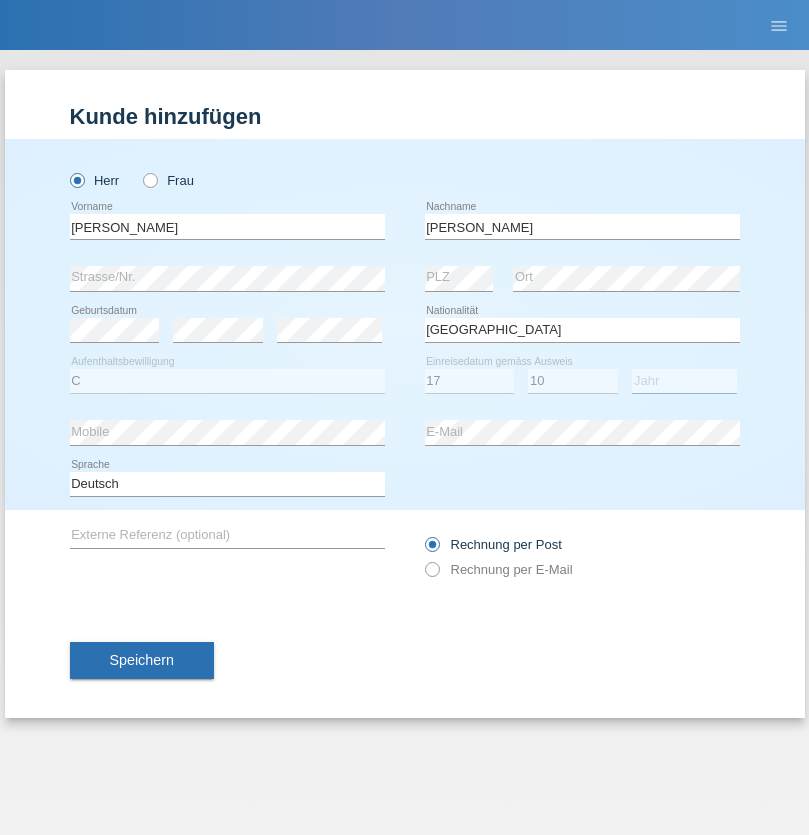 select on "2021" 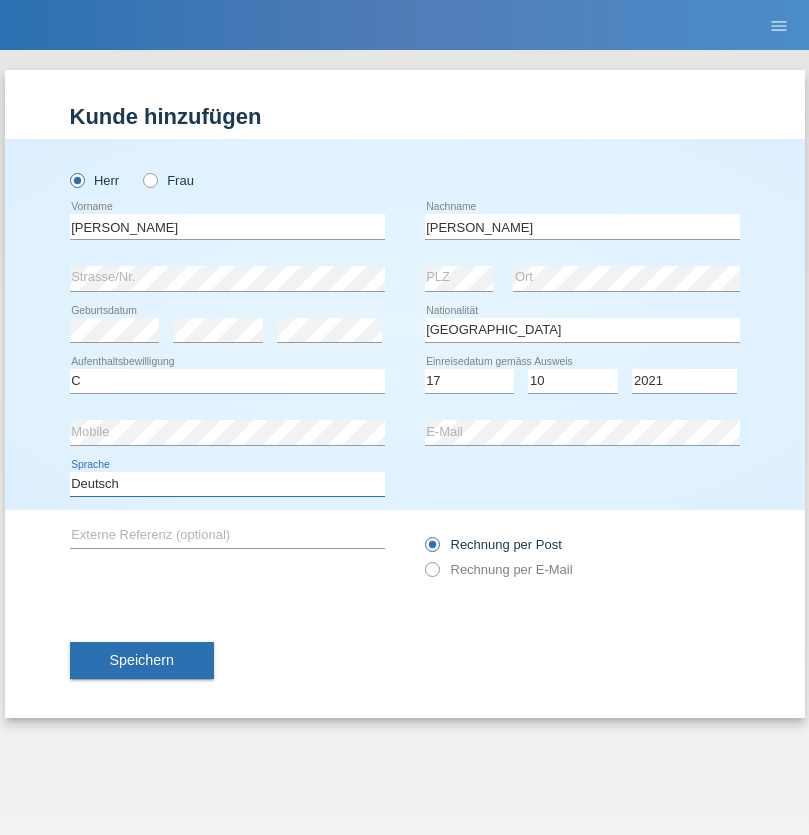 select on "en" 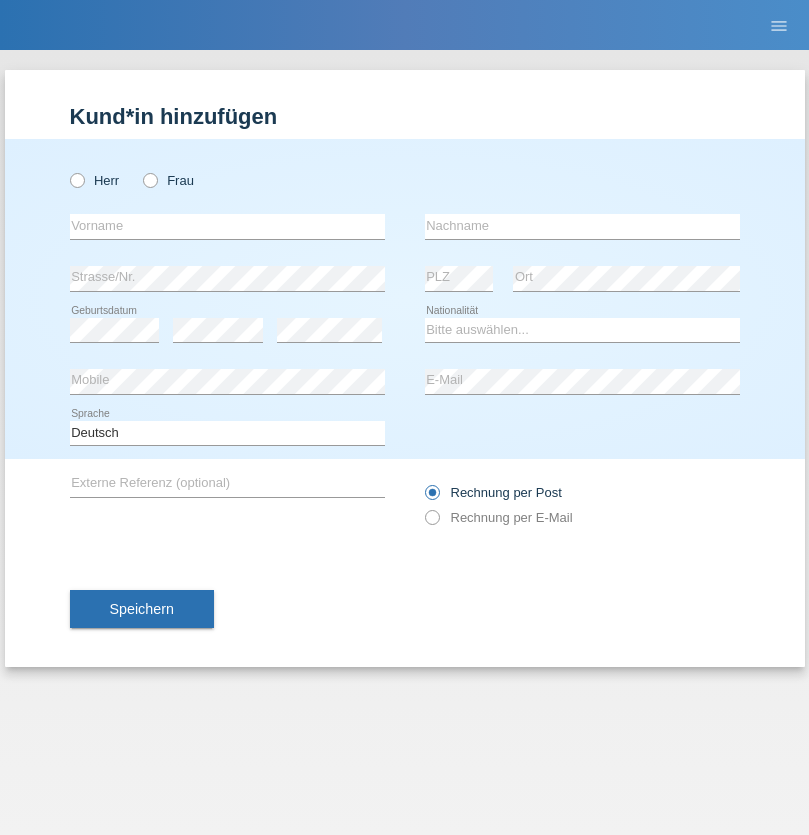 scroll, scrollTop: 0, scrollLeft: 0, axis: both 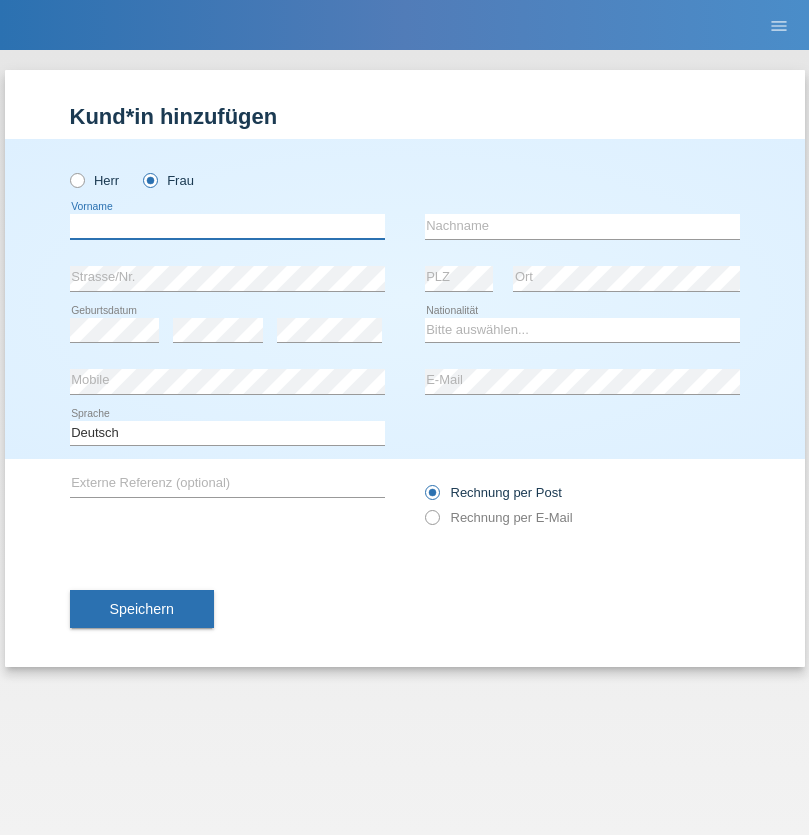 click at bounding box center [227, 226] 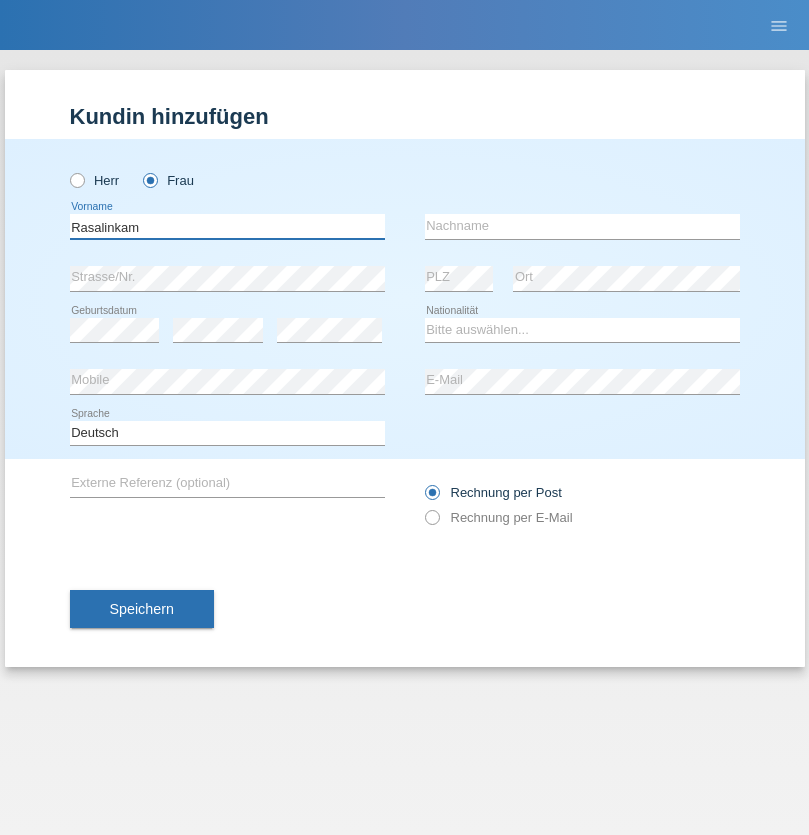 type on "Rasalinkam" 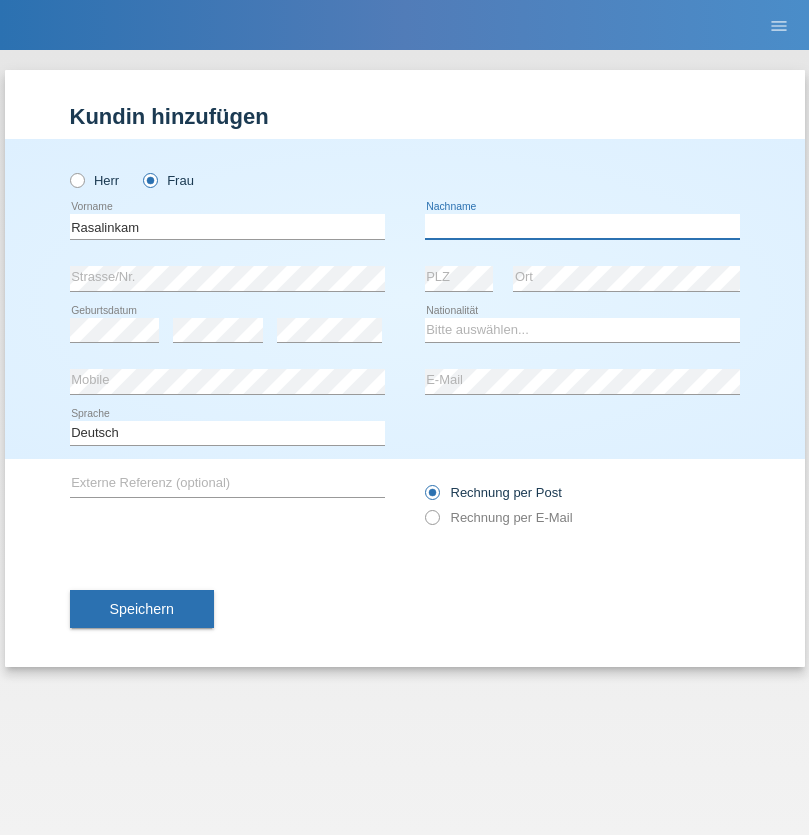 click at bounding box center (582, 226) 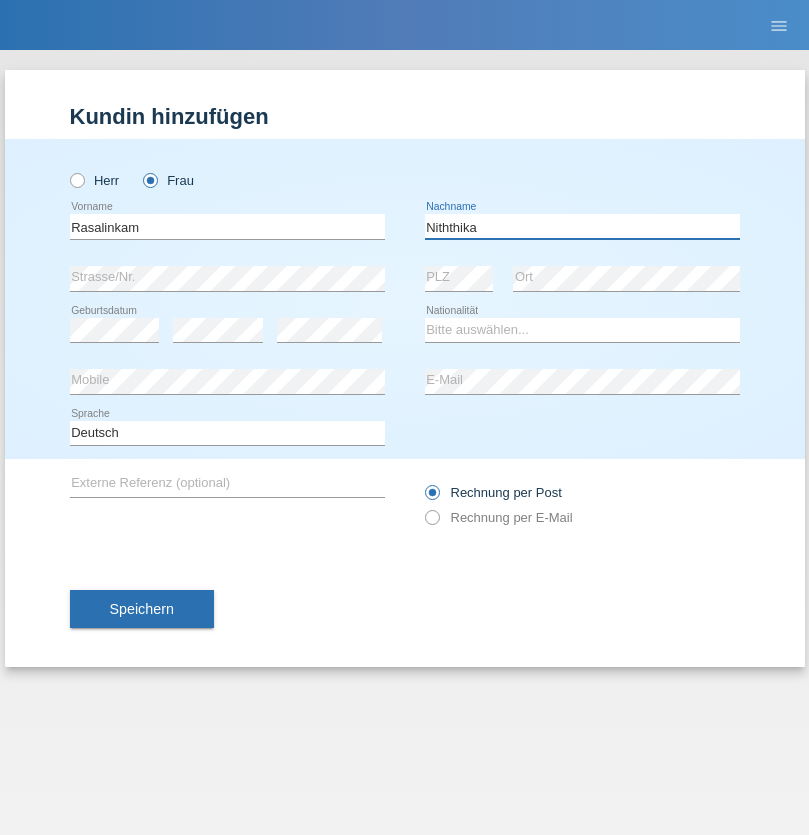 type on "Niththika" 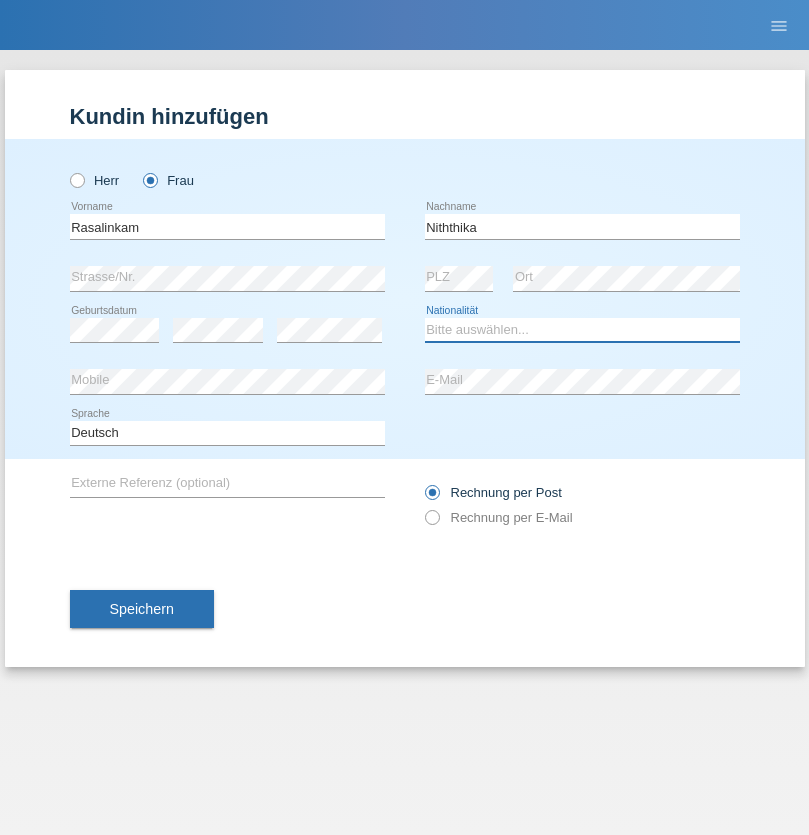 select on "LK" 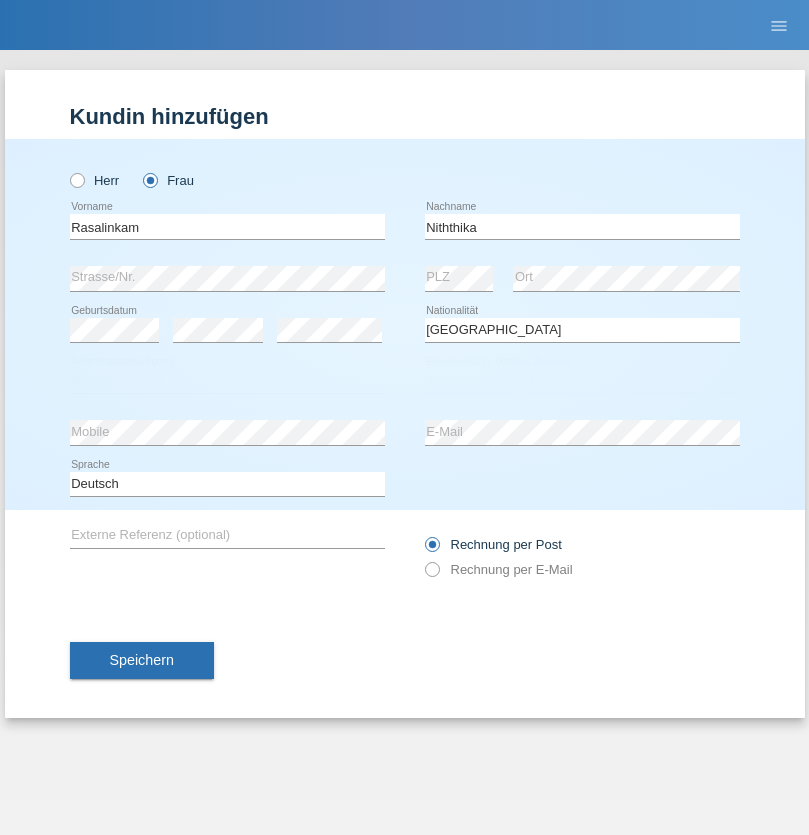 select on "C" 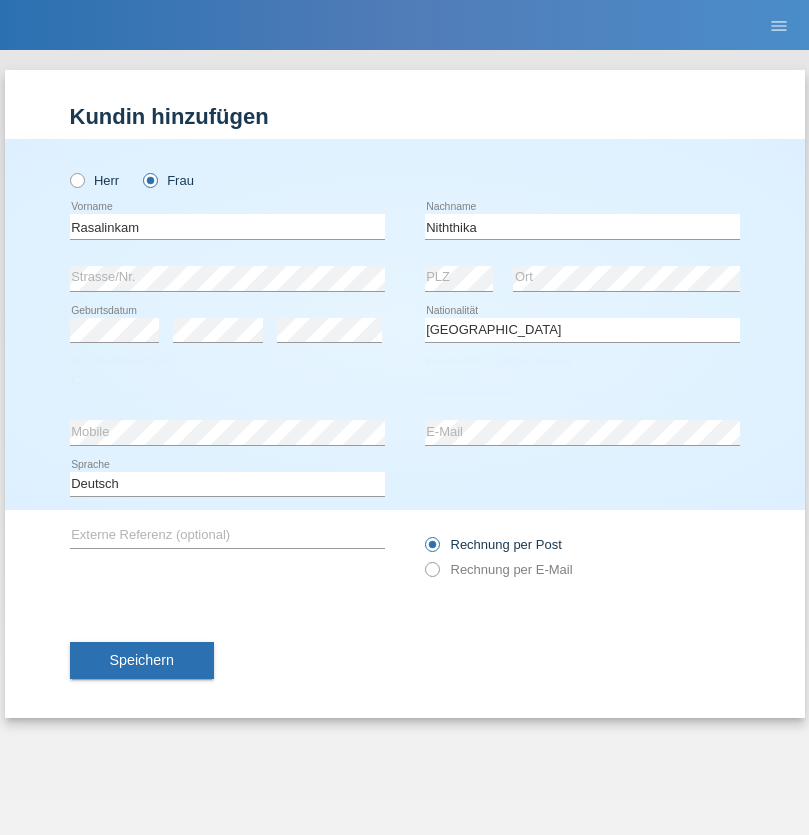 select on "20" 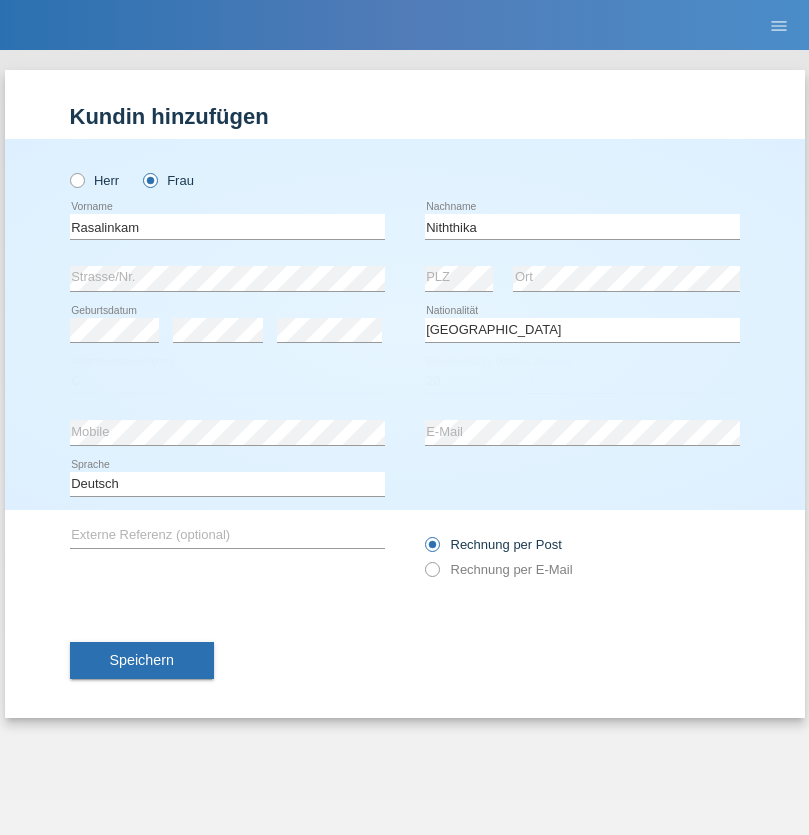 select on "07" 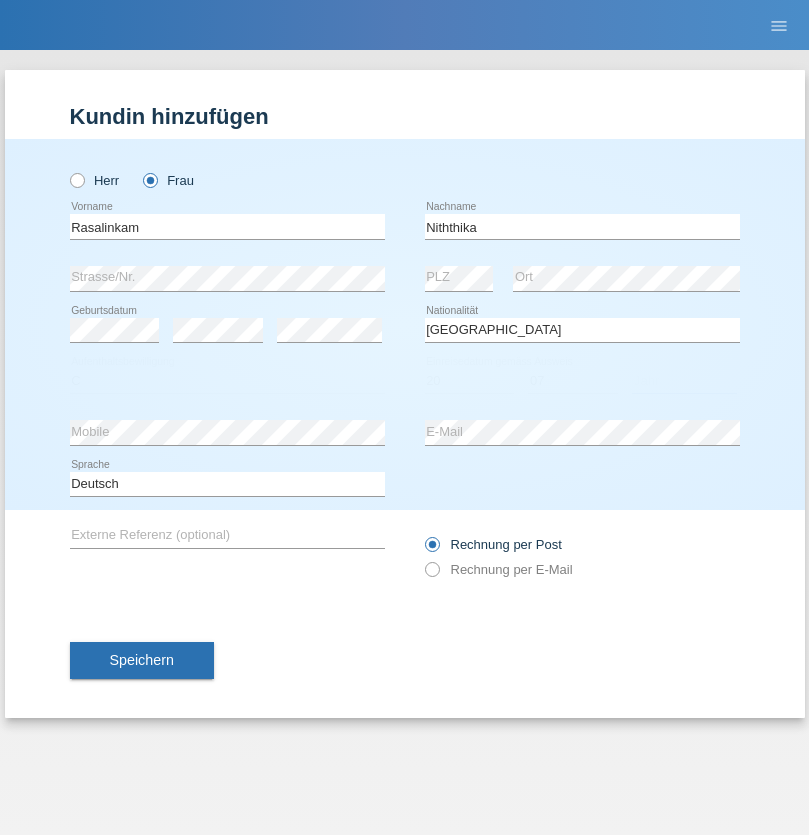 select on "2021" 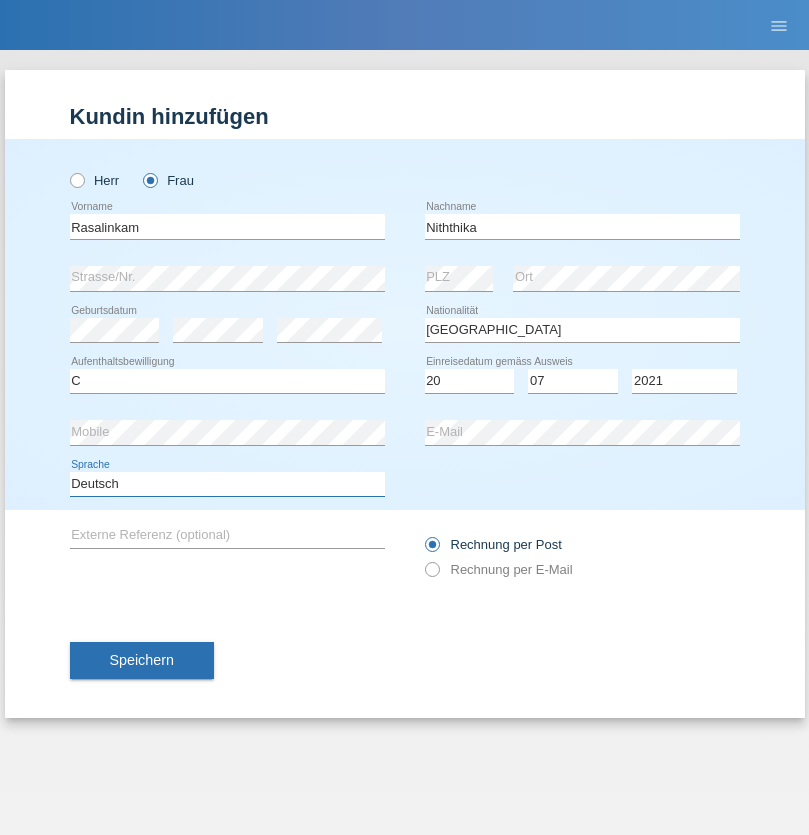select on "en" 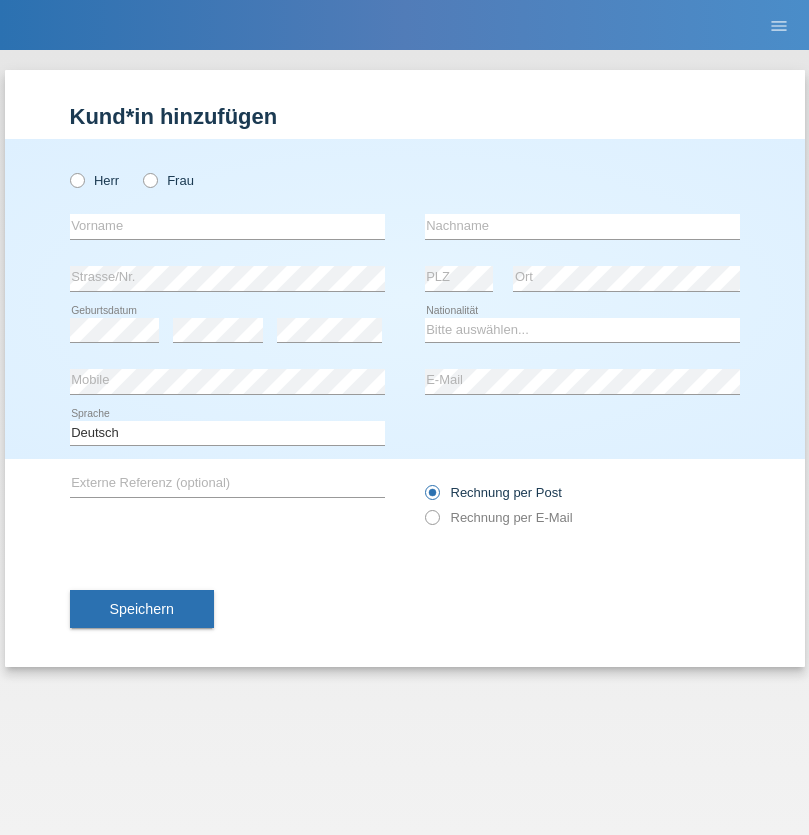 scroll, scrollTop: 0, scrollLeft: 0, axis: both 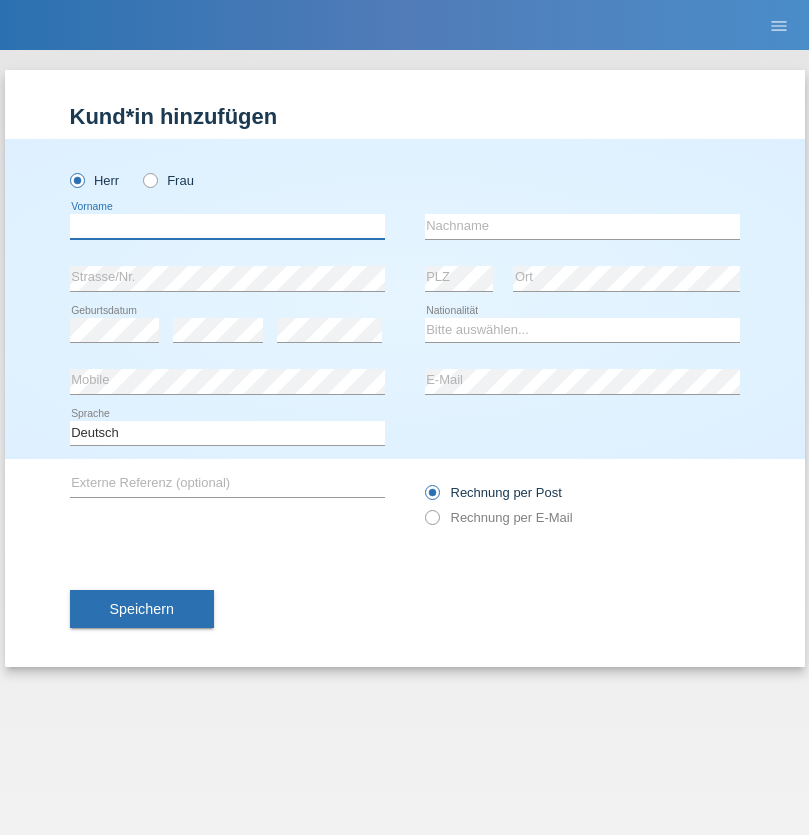 click at bounding box center [227, 226] 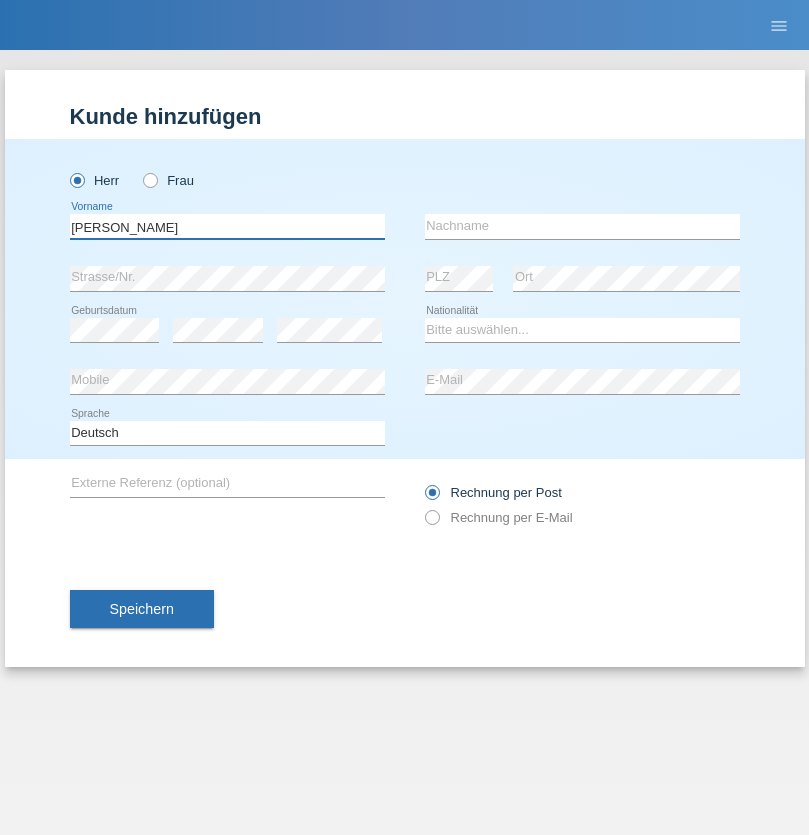 type on "Paolo" 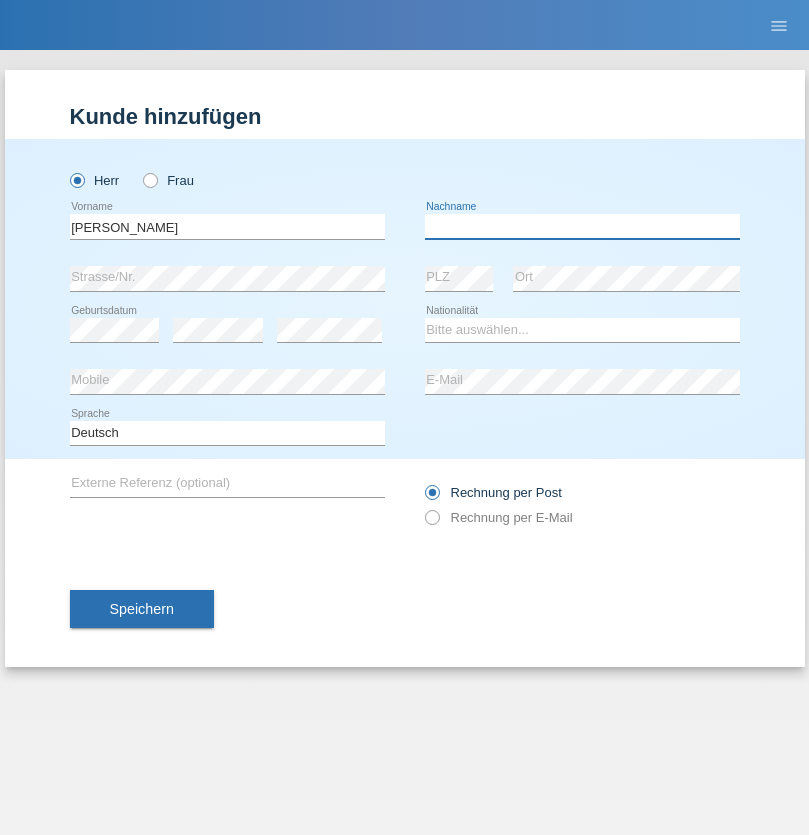 click at bounding box center (582, 226) 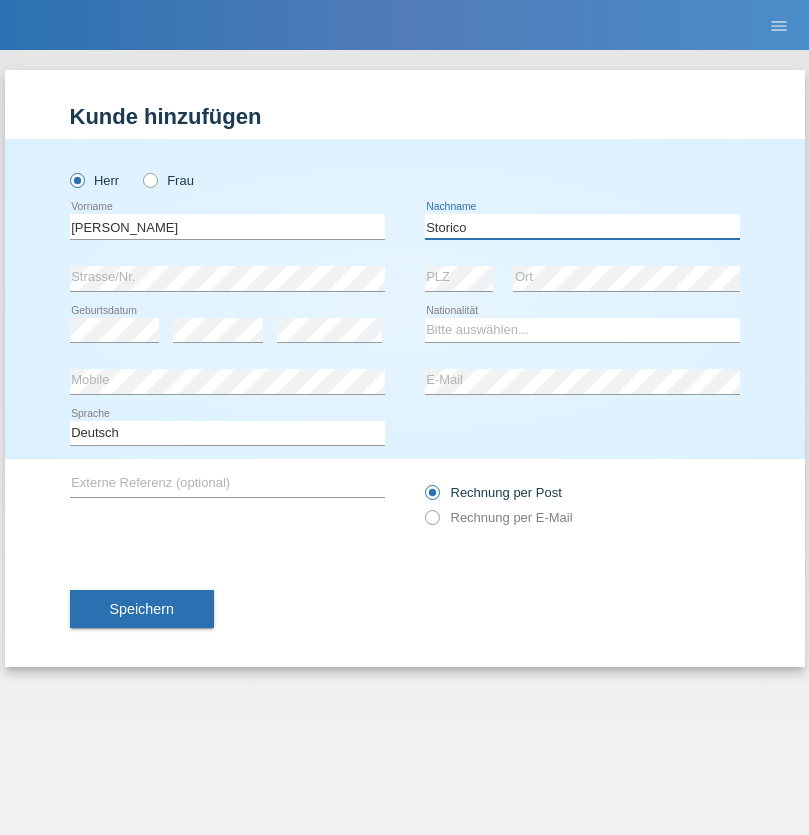 type on "Storico" 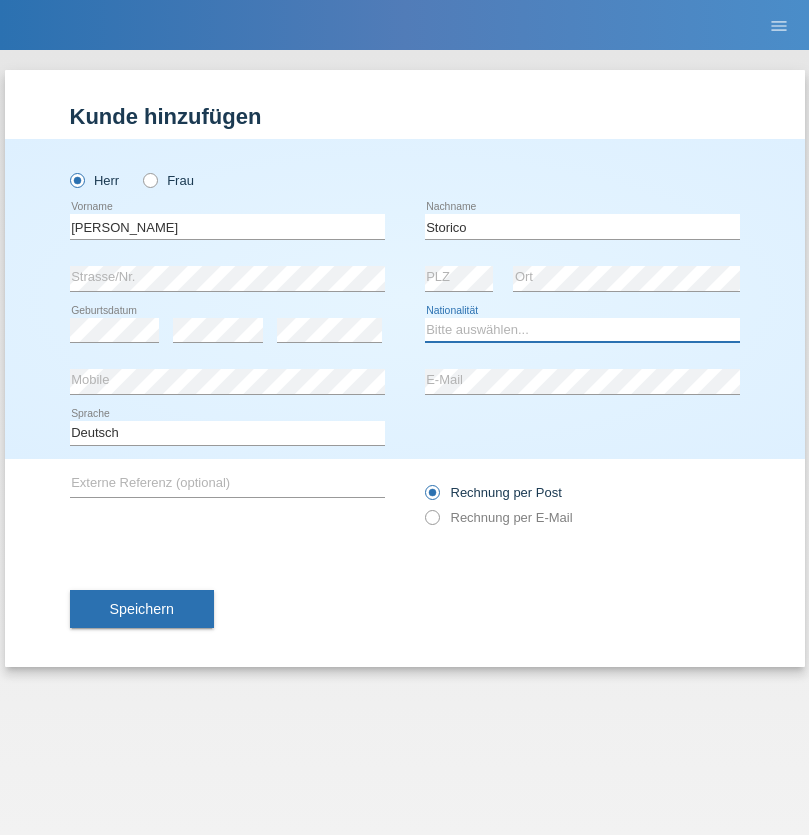 select on "IT" 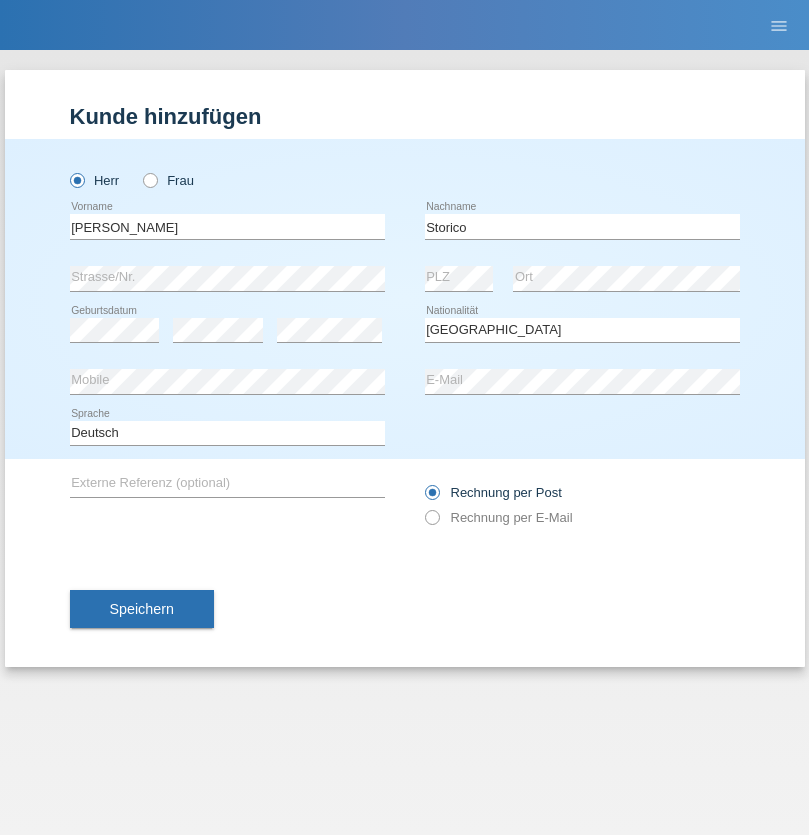select on "C" 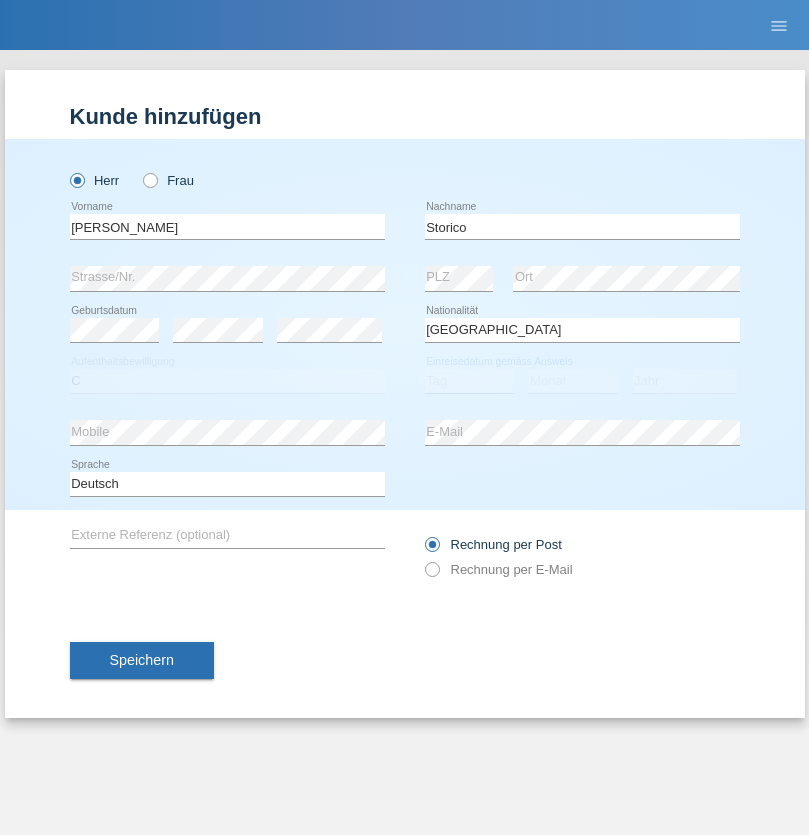 select on "20" 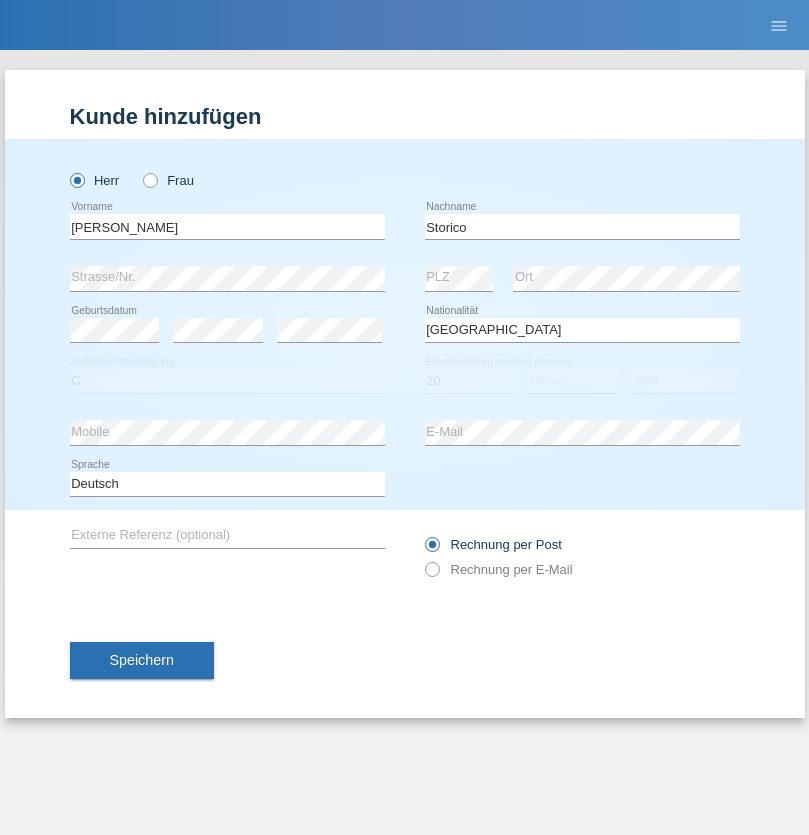 select on "07" 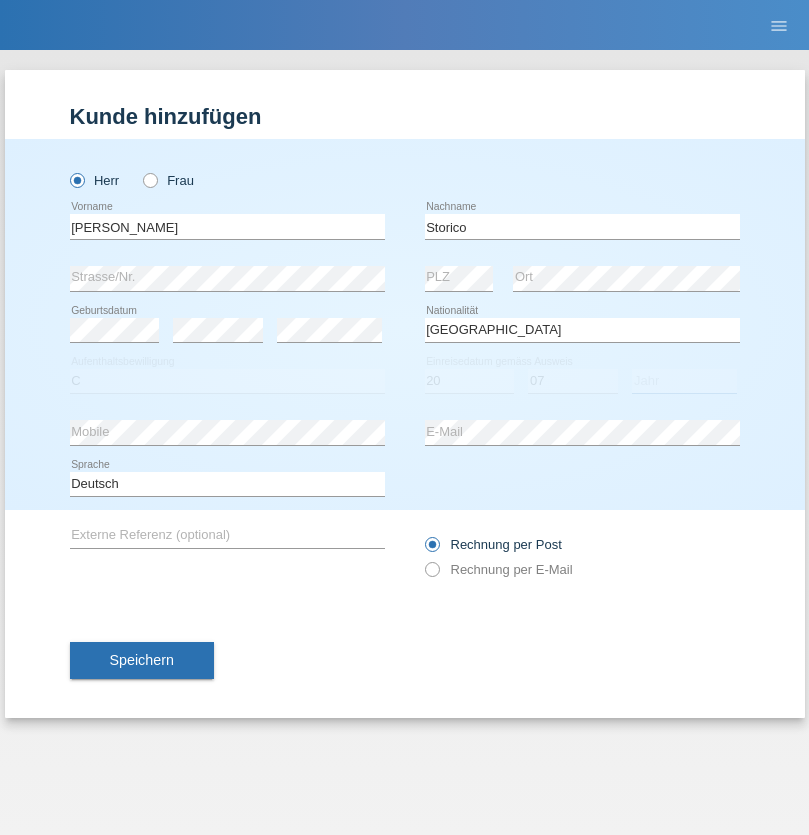 select on "2021" 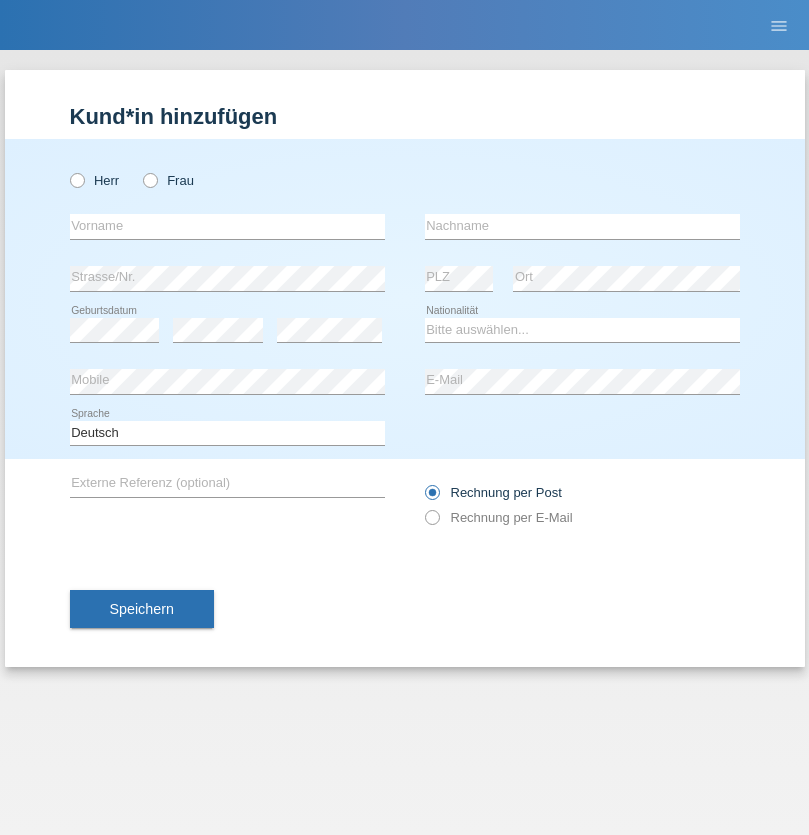 scroll, scrollTop: 0, scrollLeft: 0, axis: both 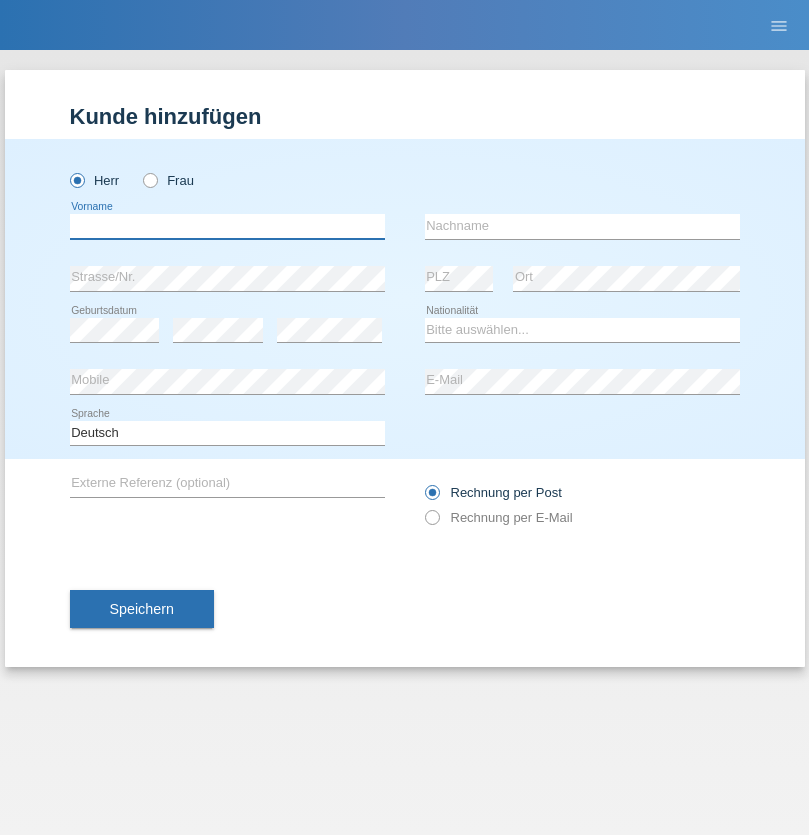 click at bounding box center [227, 226] 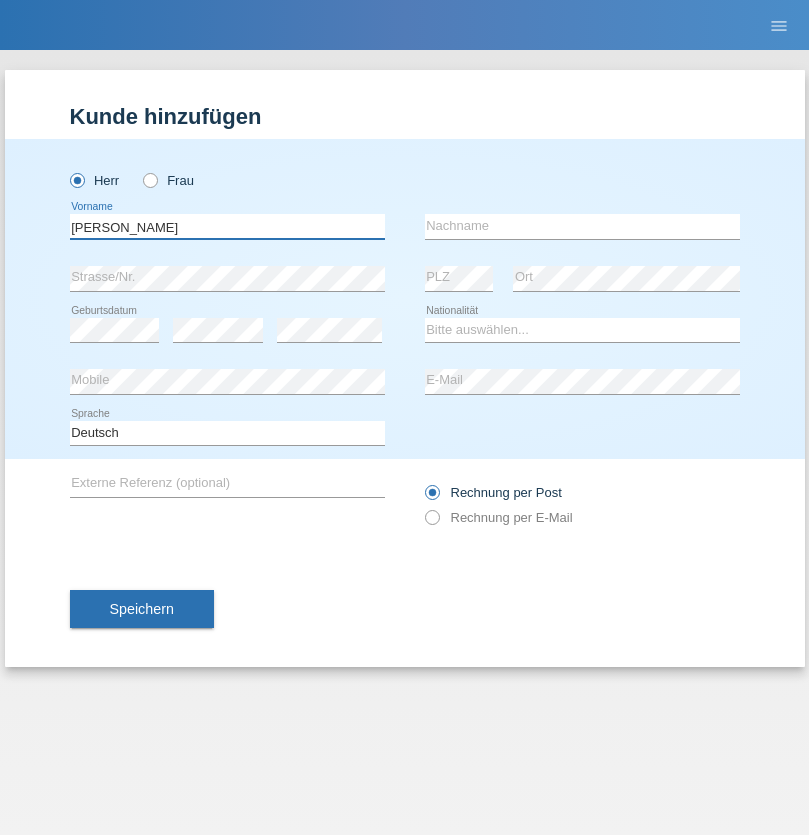 type on "Sven" 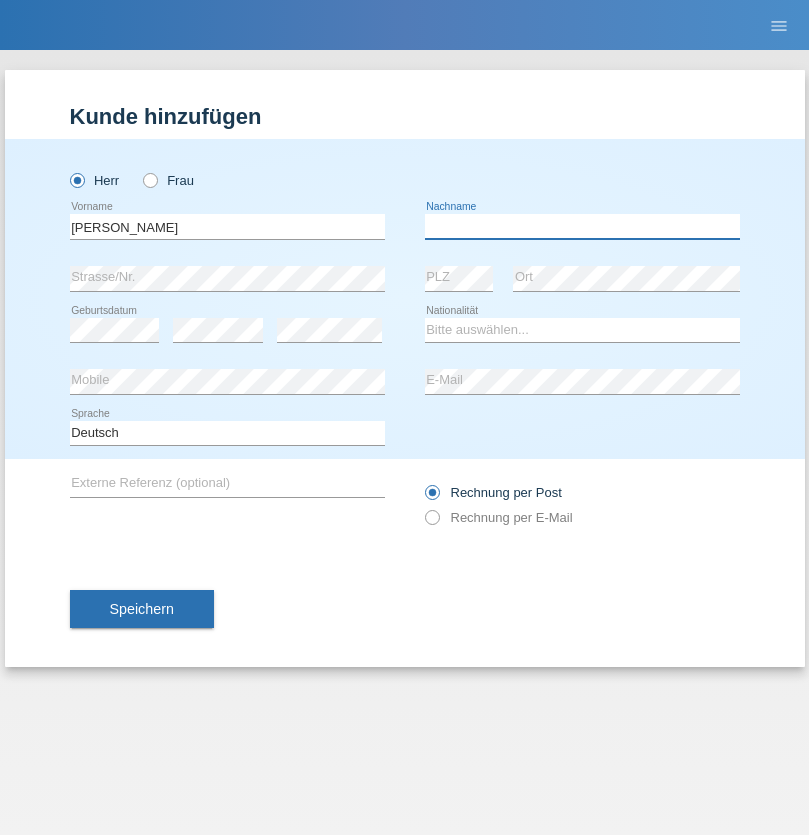 click at bounding box center (582, 226) 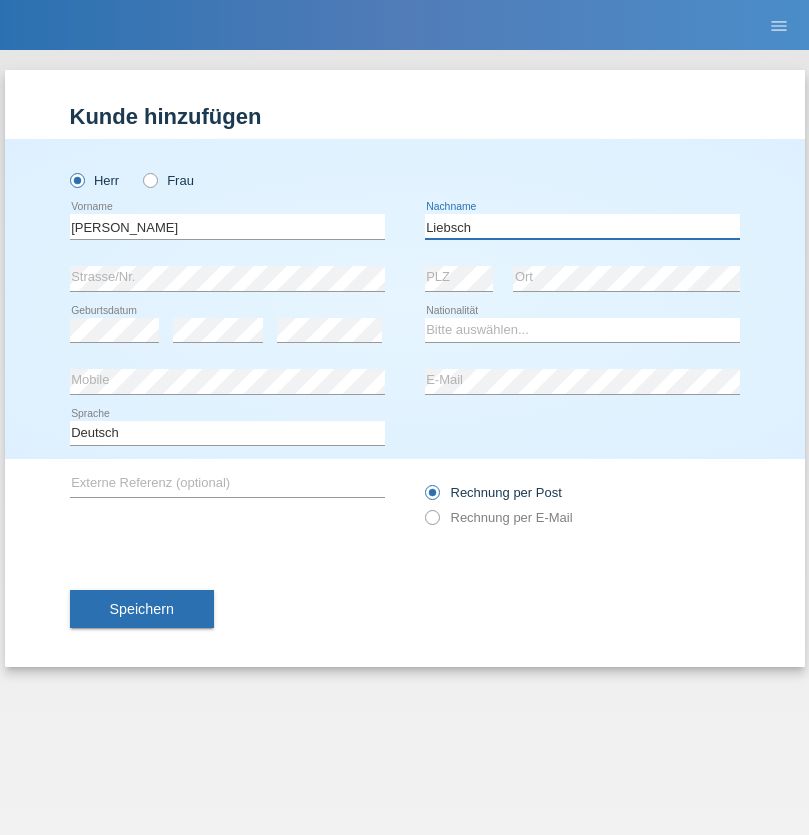 type on "Liebsch" 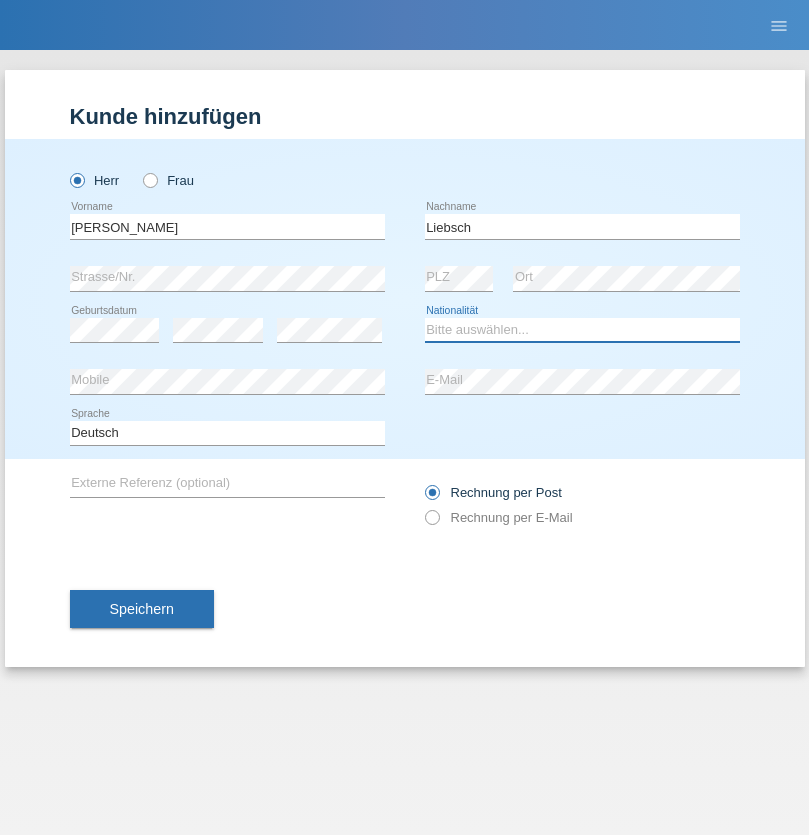select on "DE" 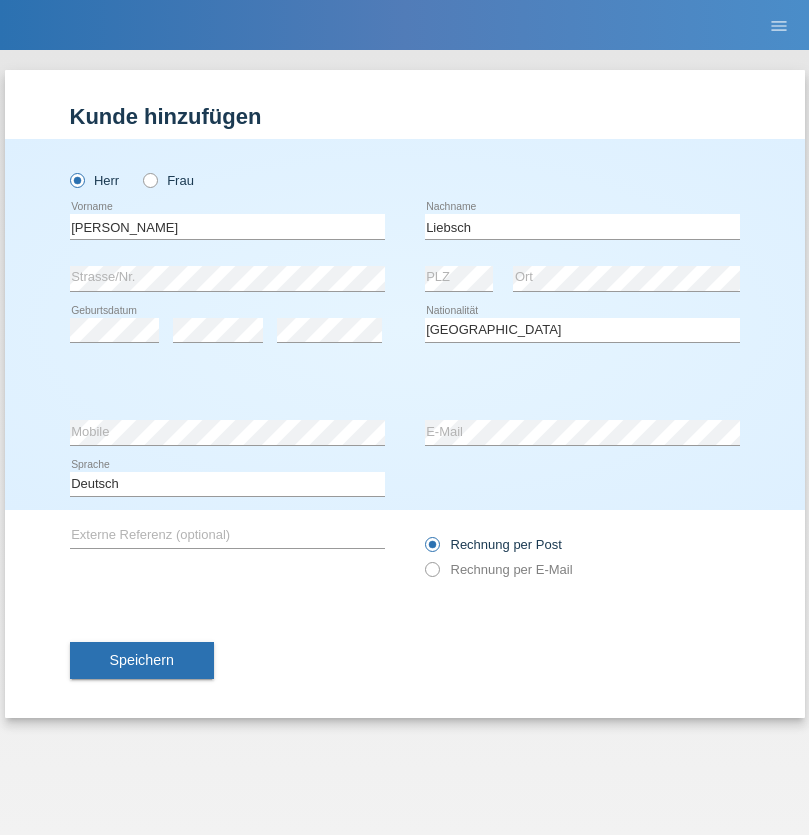 select on "C" 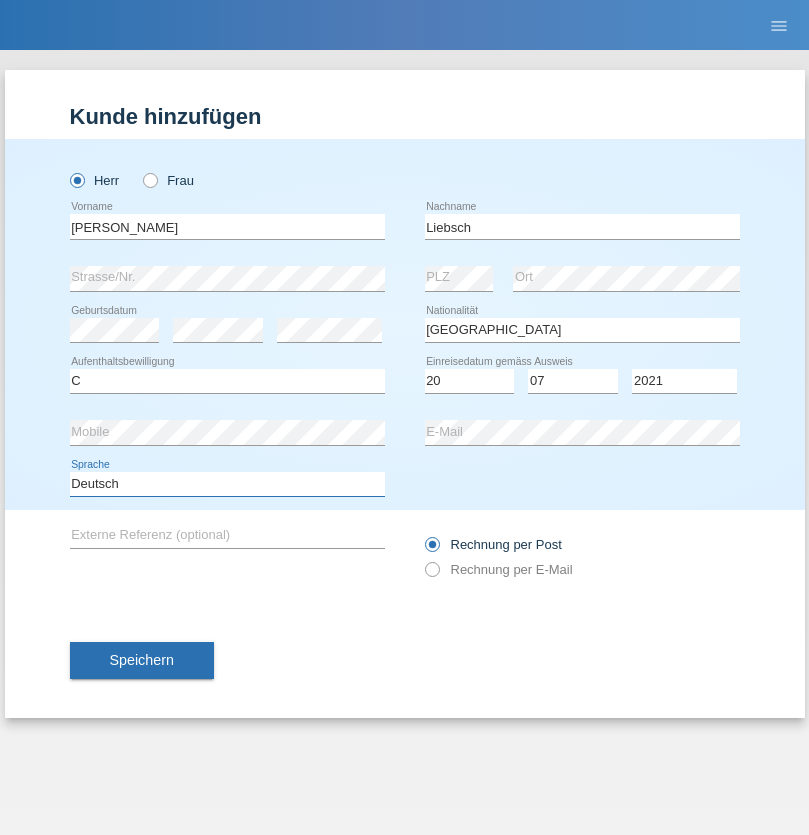 select on "en" 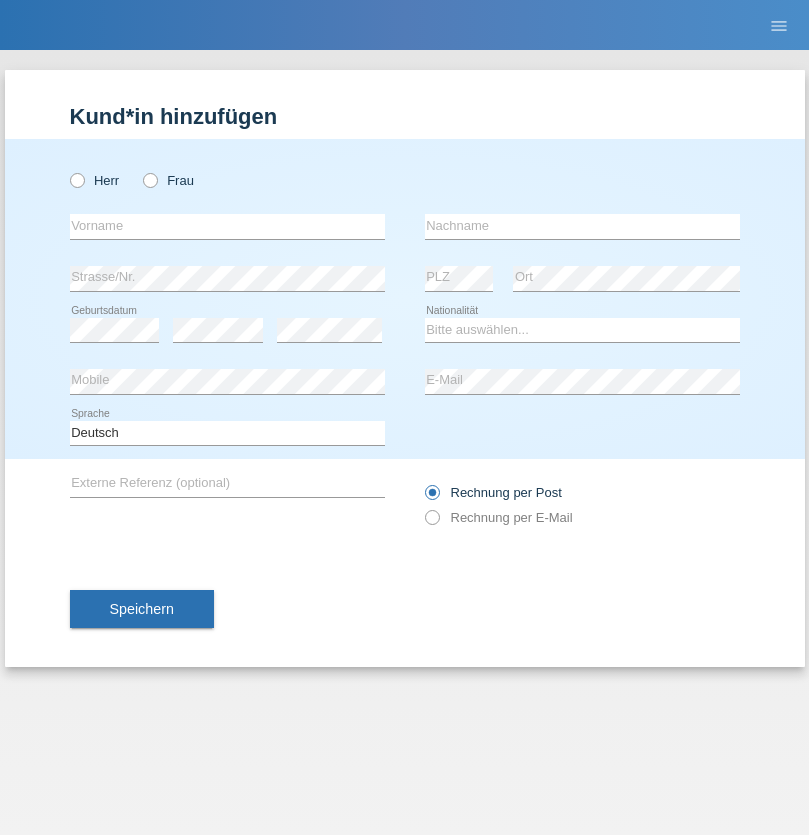 scroll, scrollTop: 0, scrollLeft: 0, axis: both 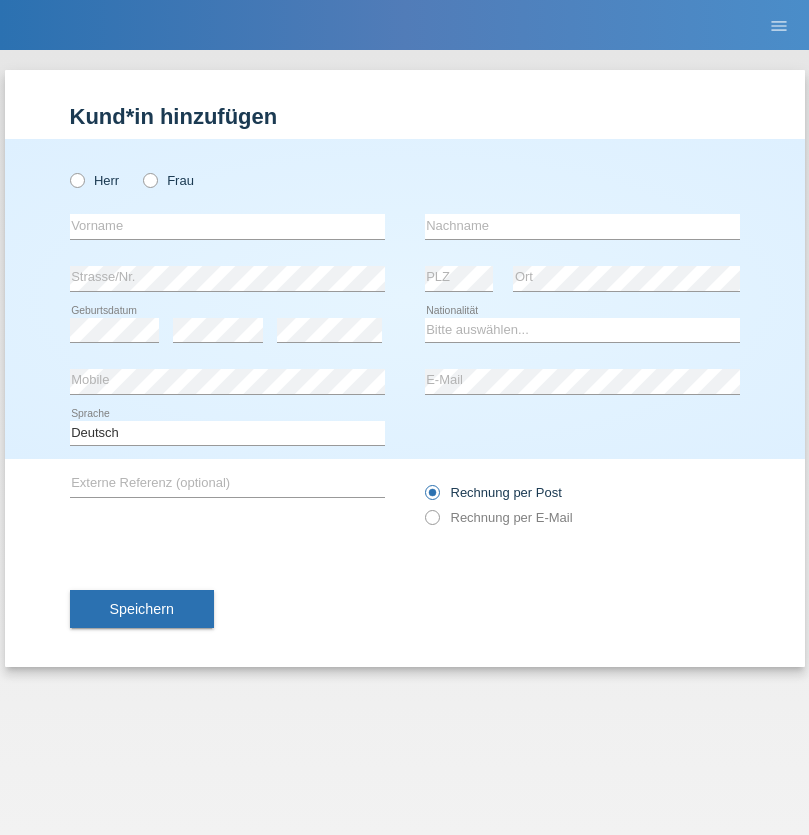 radio on "true" 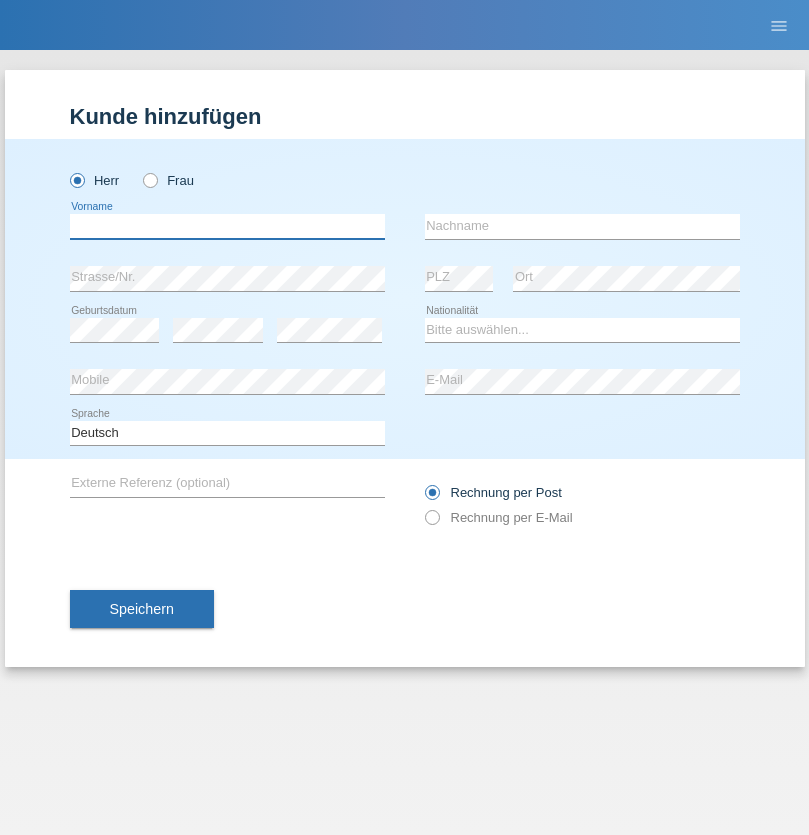 click at bounding box center (227, 226) 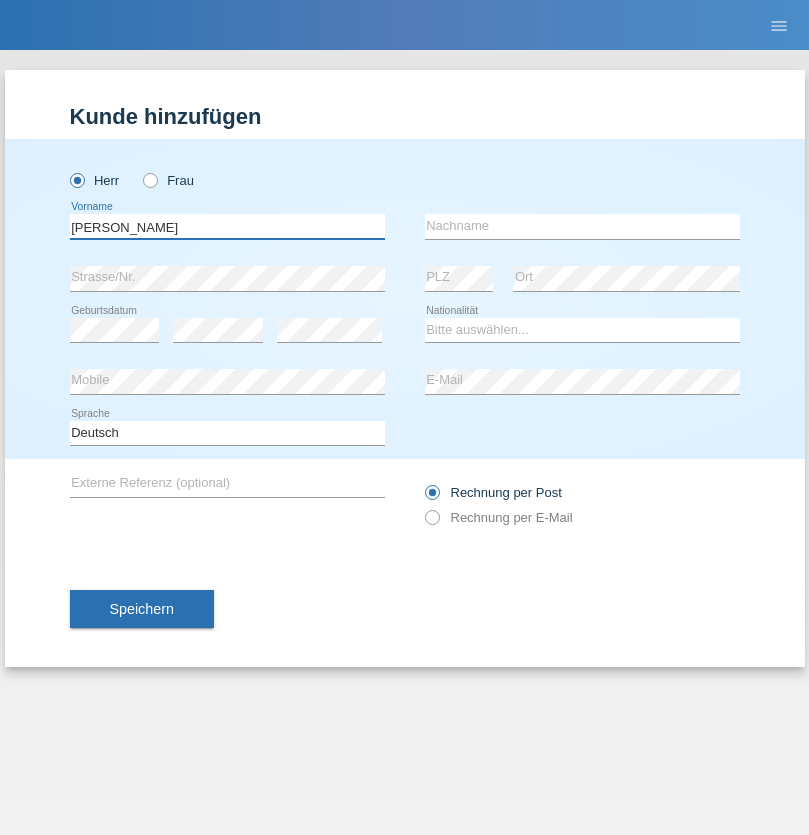 type on "Paolo" 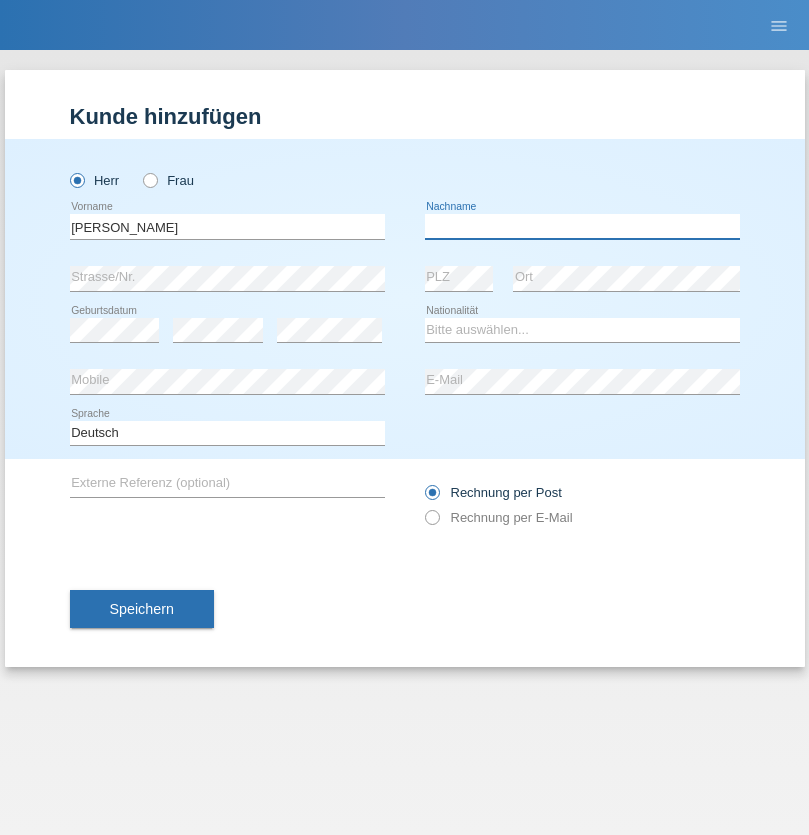 click at bounding box center [582, 226] 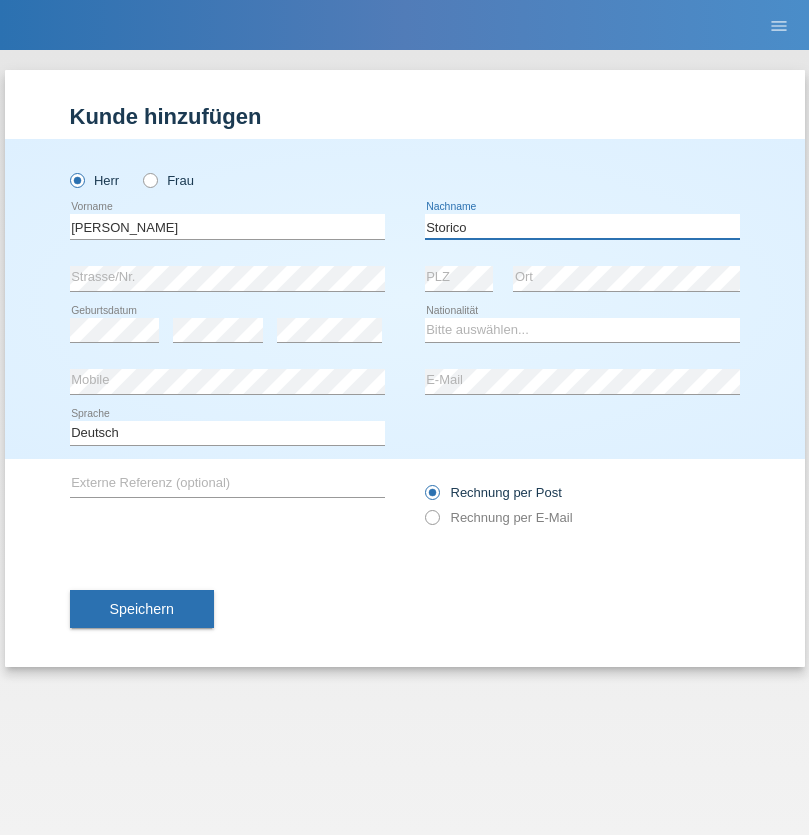 type on "Storico" 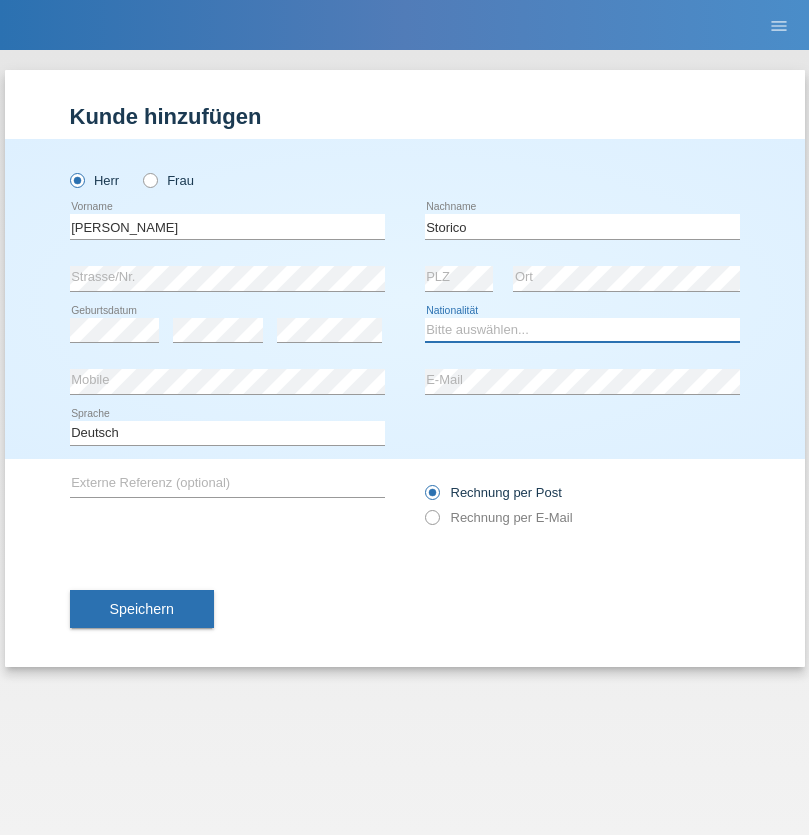 select on "IT" 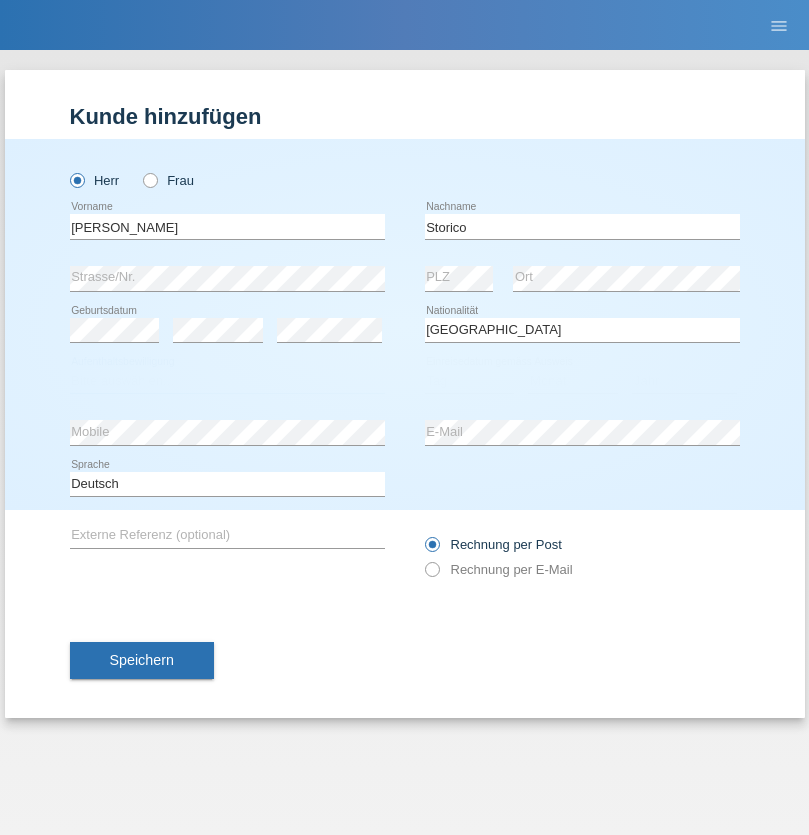 select on "C" 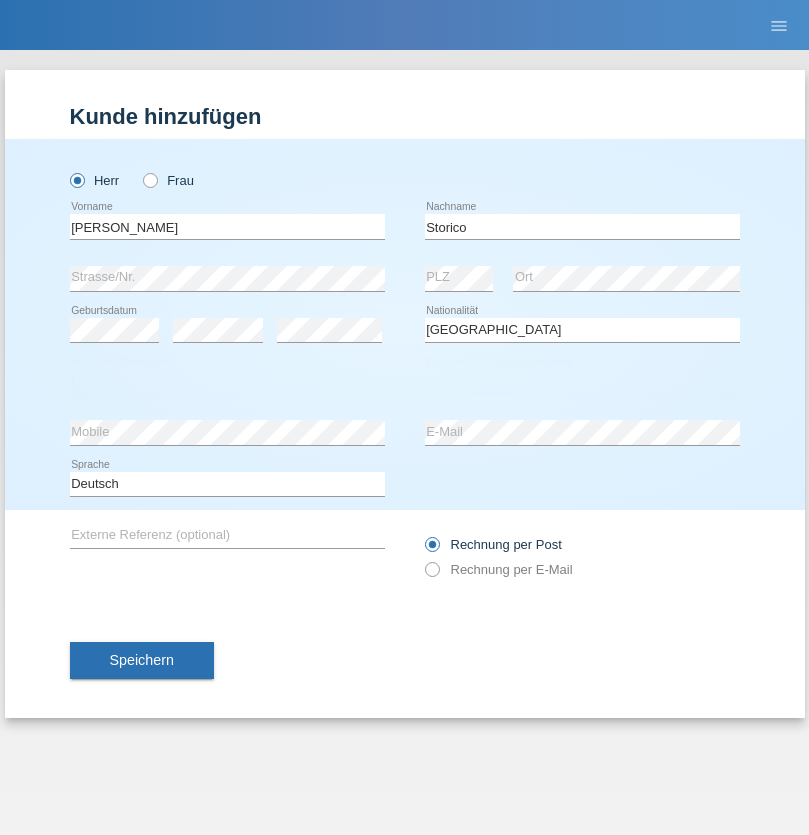 select on "20" 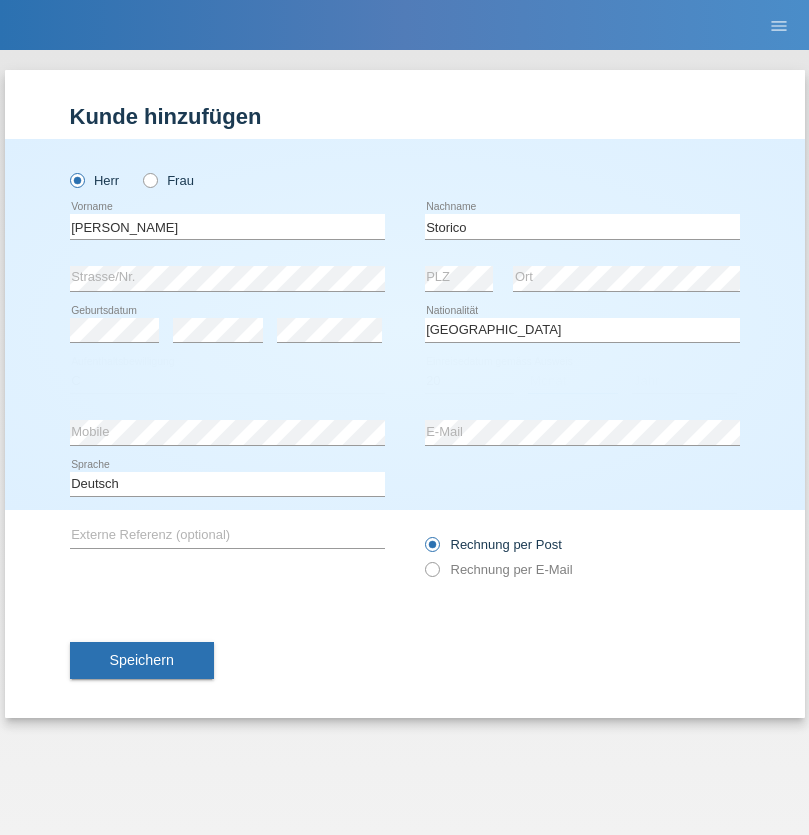 select on "07" 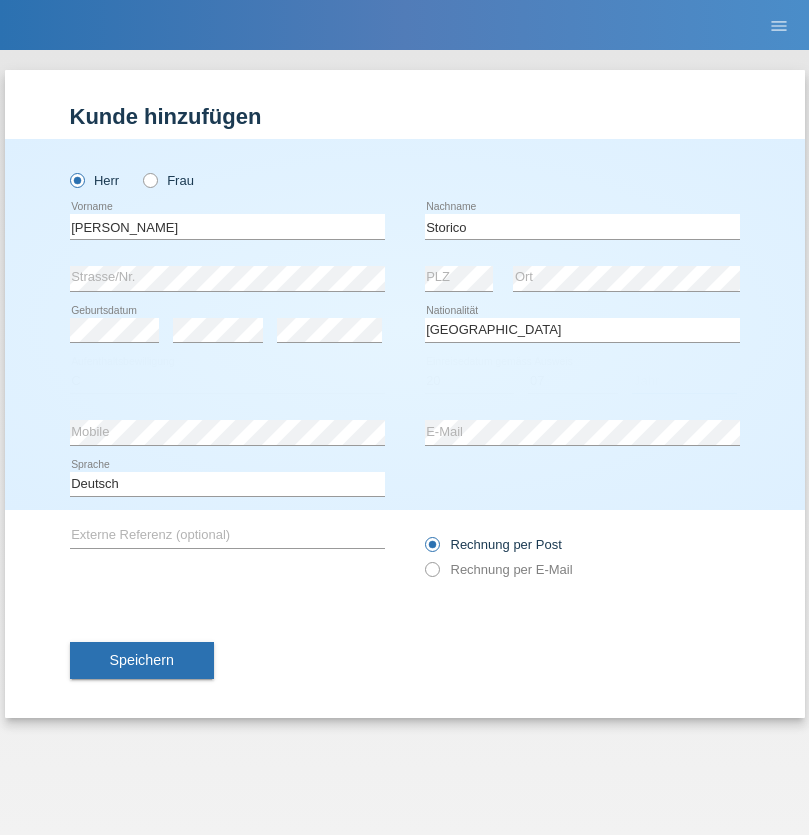 select on "2021" 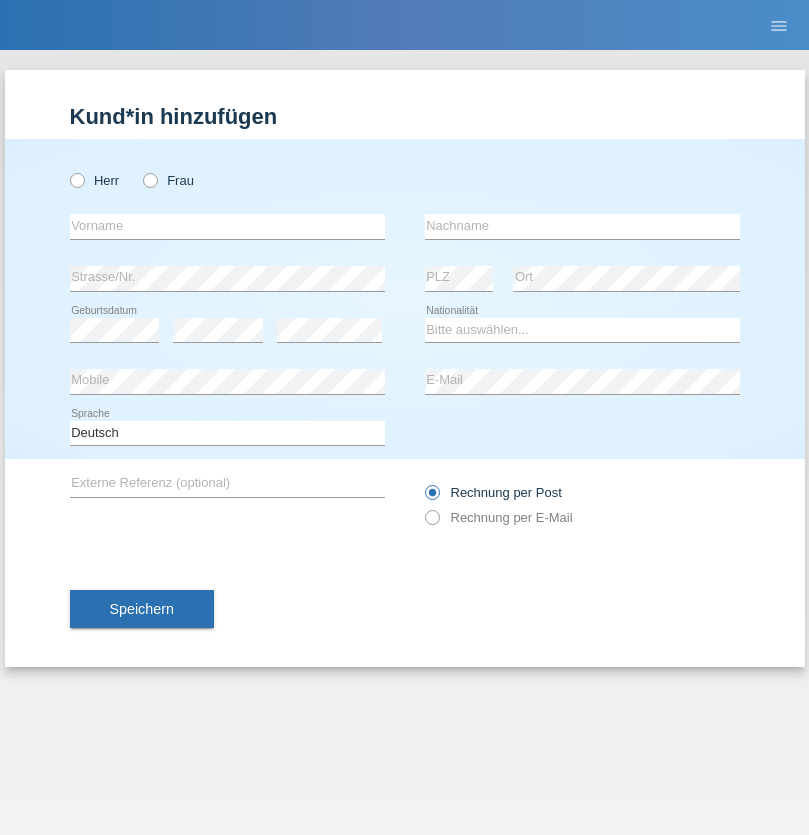 scroll, scrollTop: 0, scrollLeft: 0, axis: both 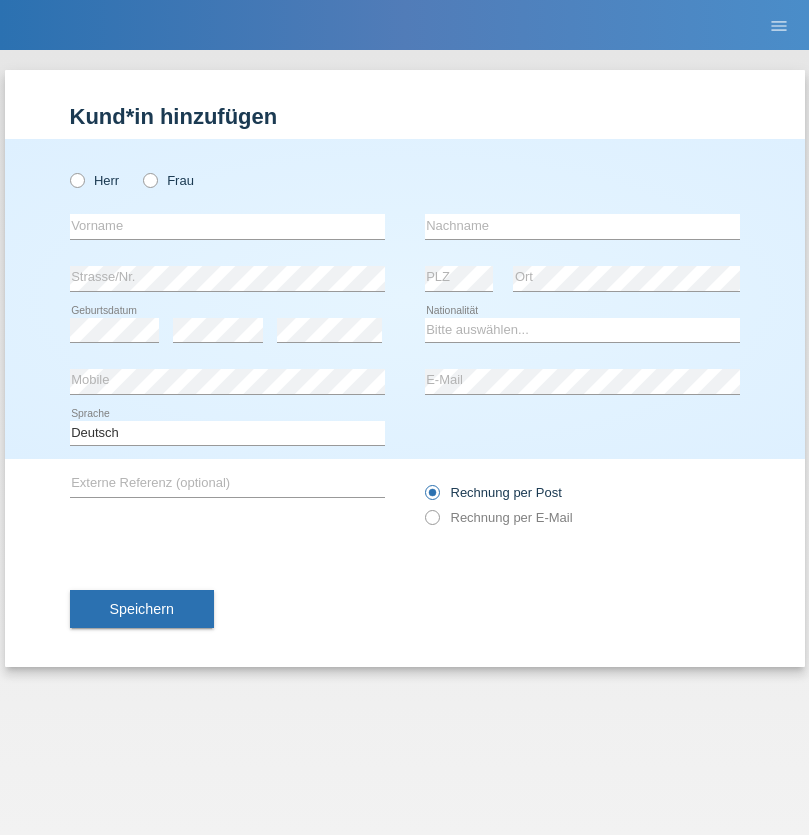 radio on "true" 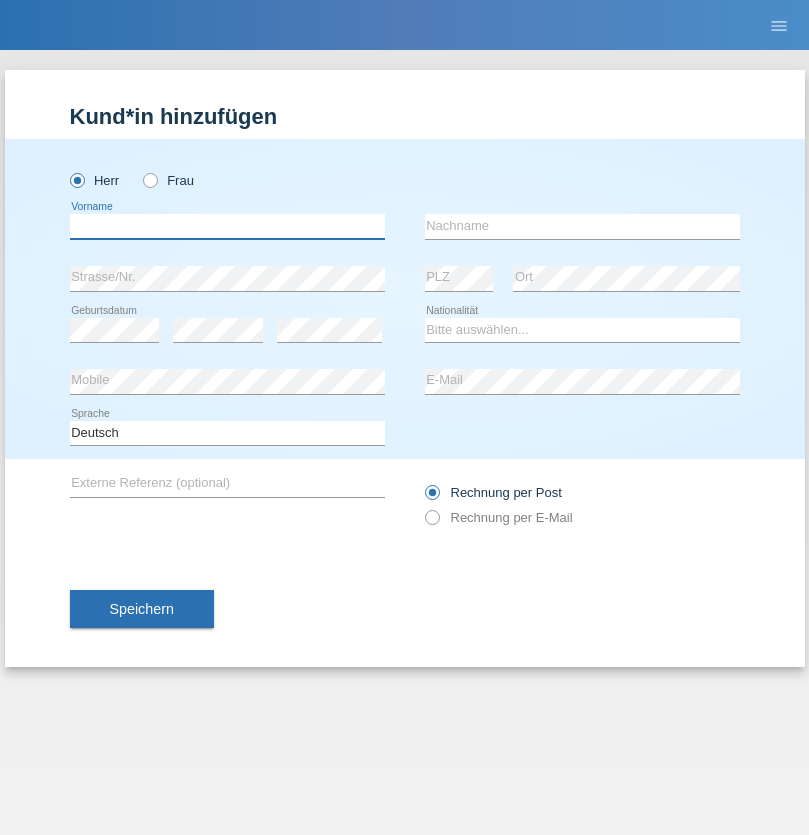 click at bounding box center (227, 226) 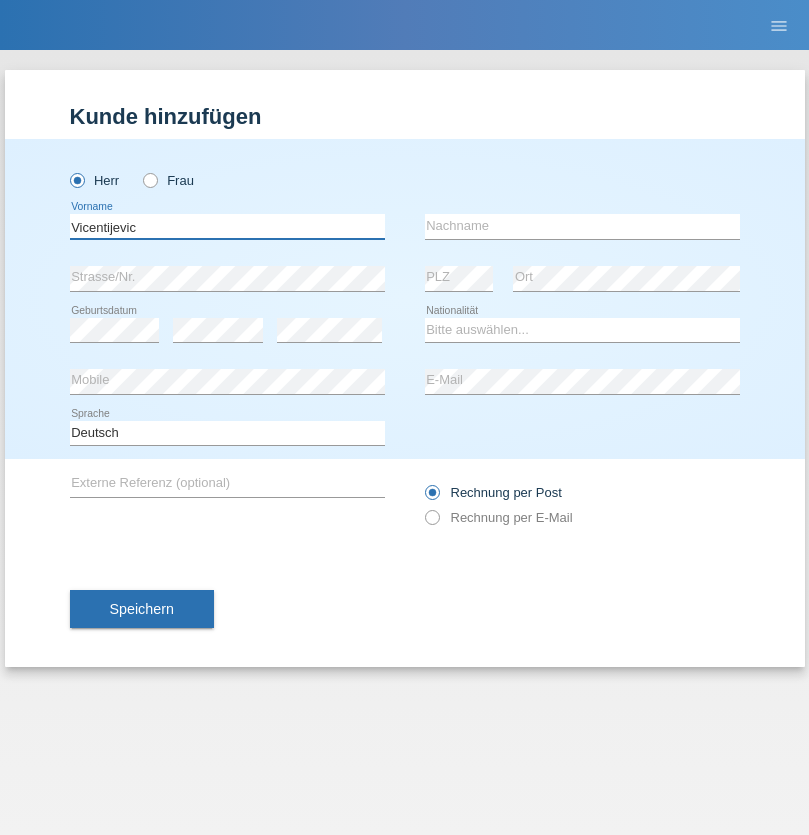 type on "Vicentijevic" 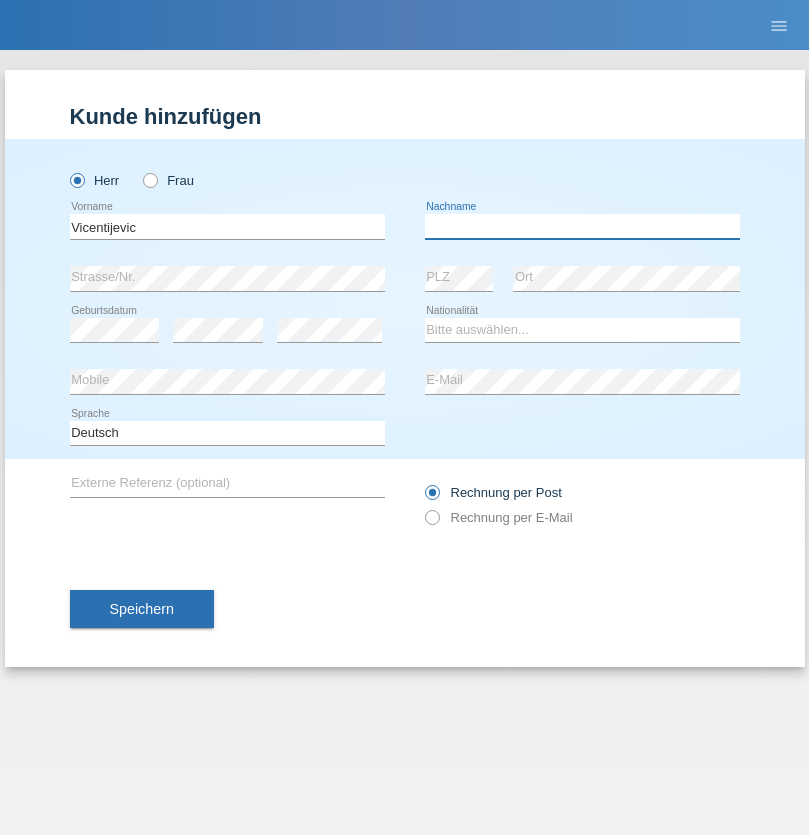 click at bounding box center [582, 226] 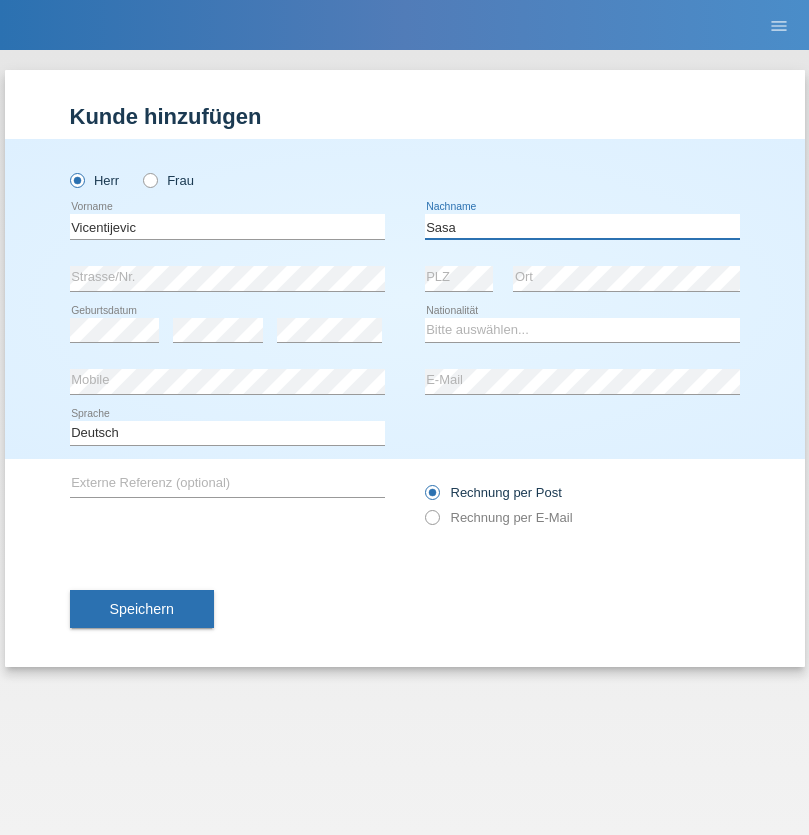 type on "Sasa" 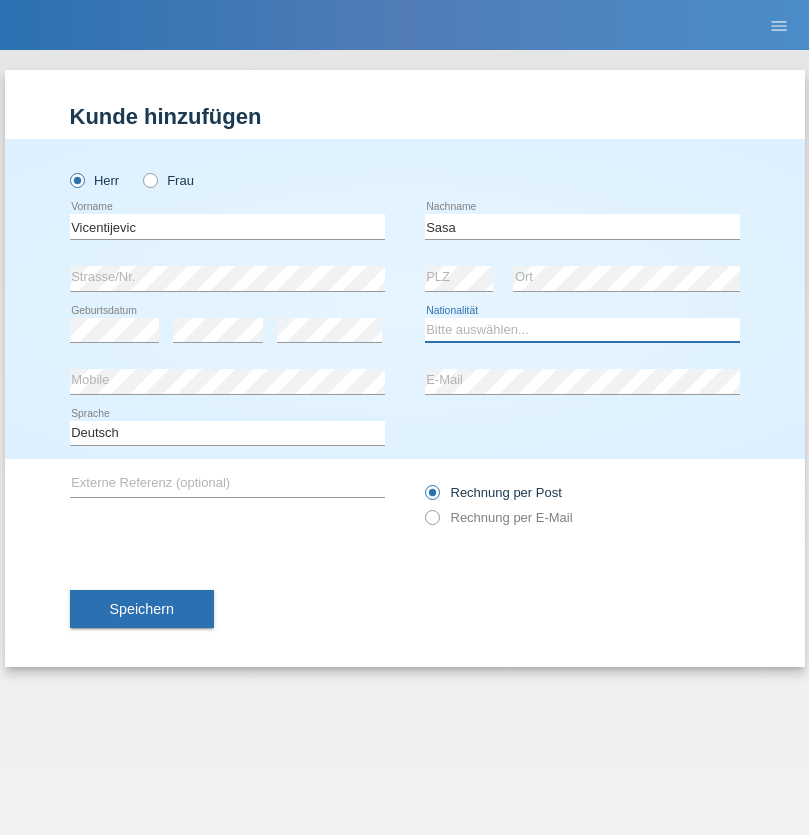 select on "ES" 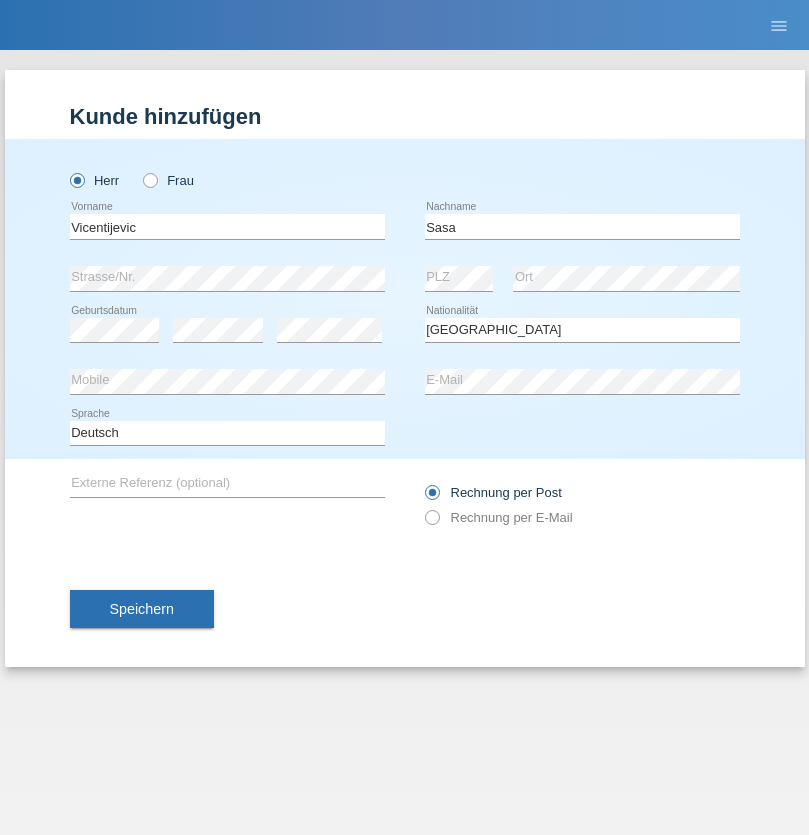 select on "C" 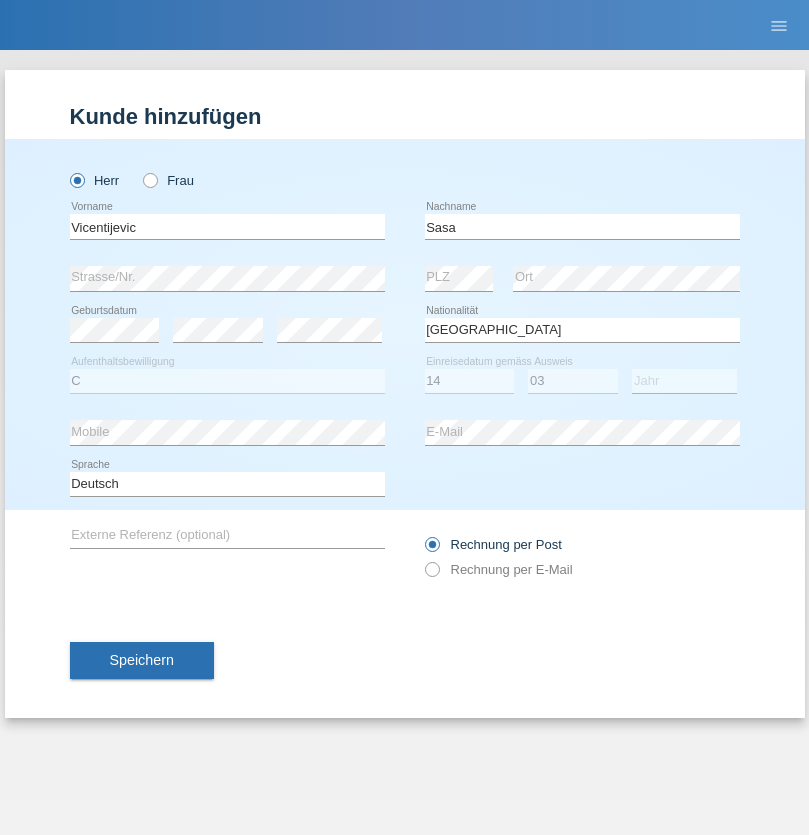 select on "2021" 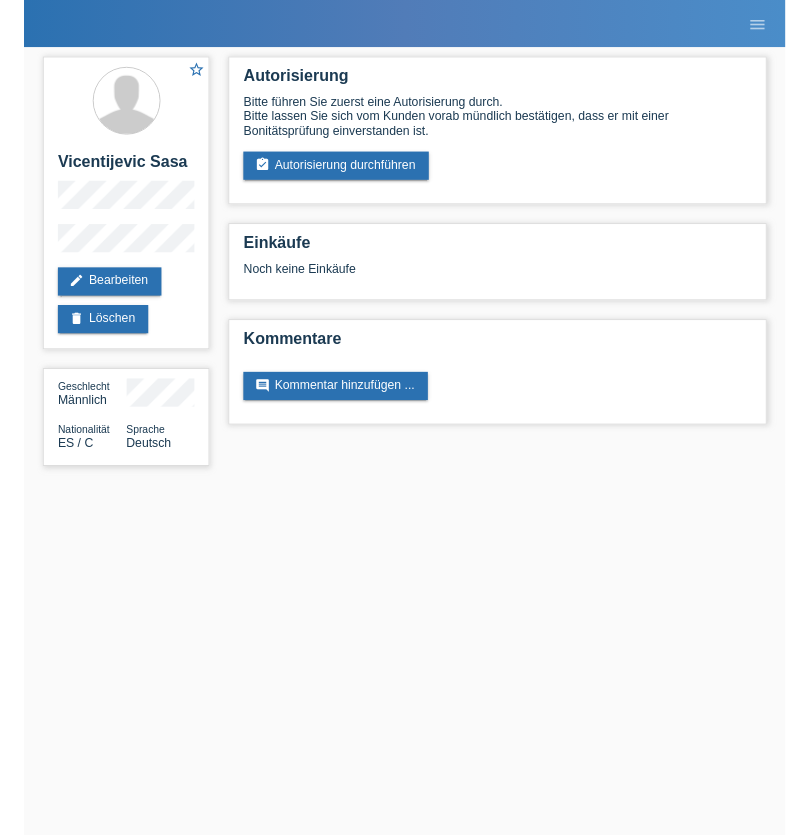 scroll, scrollTop: 0, scrollLeft: 0, axis: both 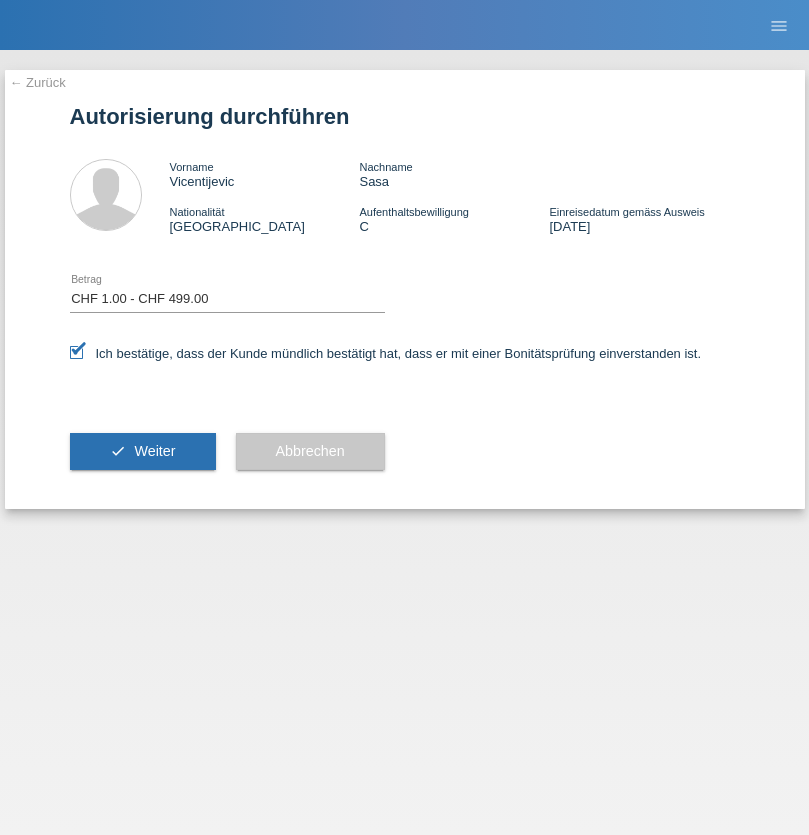 select on "1" 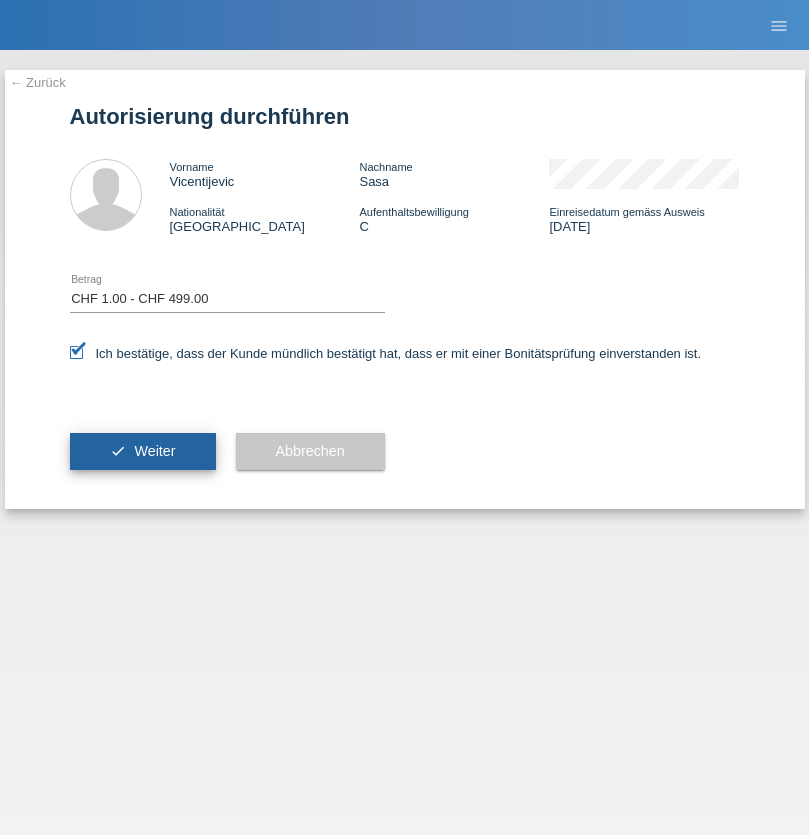 click on "Weiter" at bounding box center [154, 451] 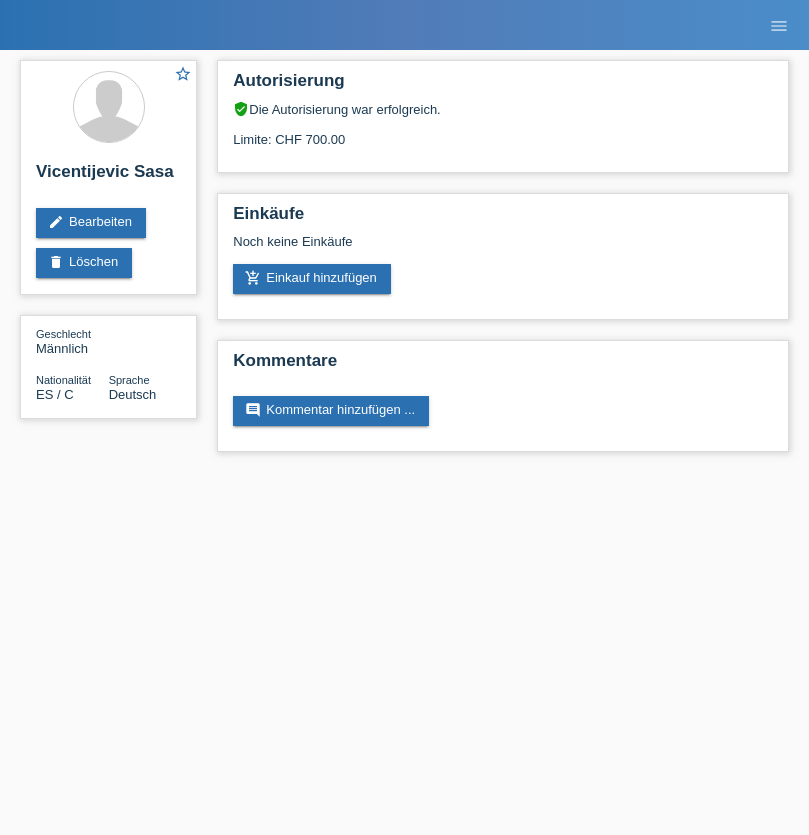 scroll, scrollTop: 0, scrollLeft: 0, axis: both 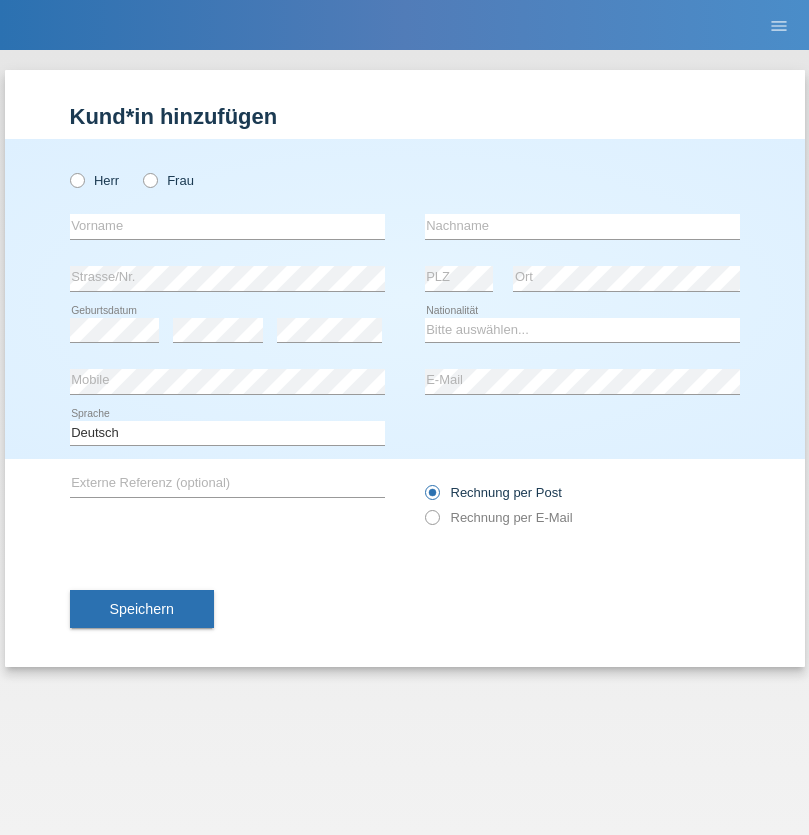 radio on "true" 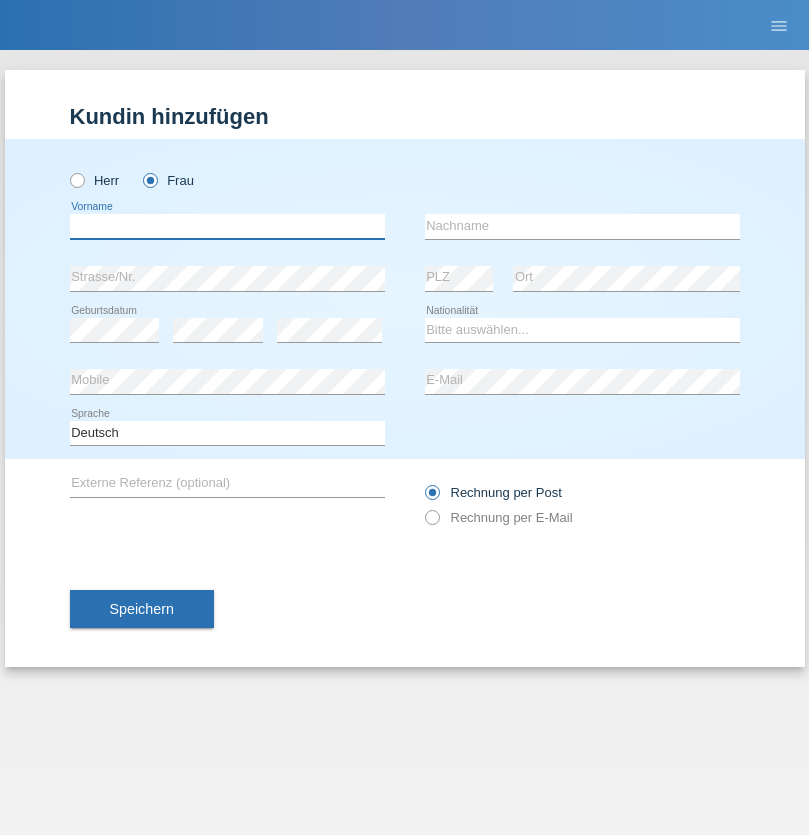 click at bounding box center (227, 226) 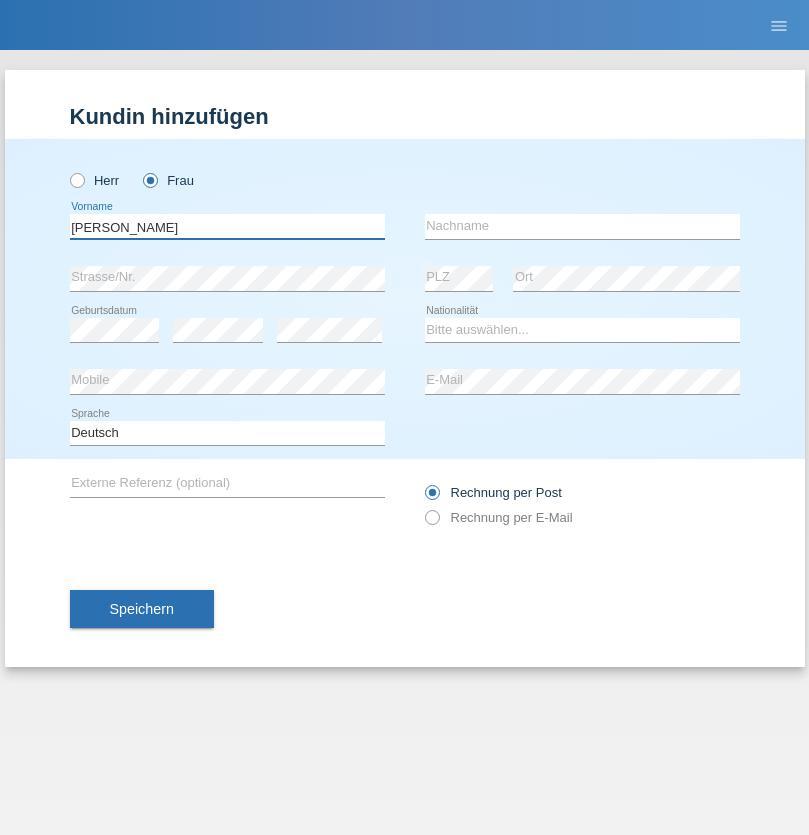 type on "Alberto" 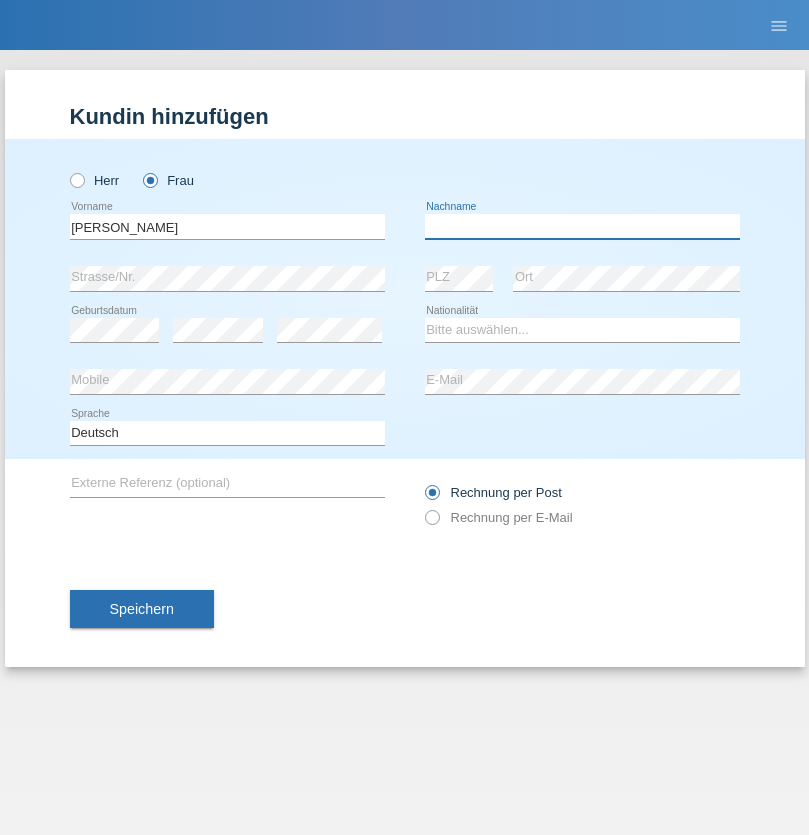click at bounding box center (582, 226) 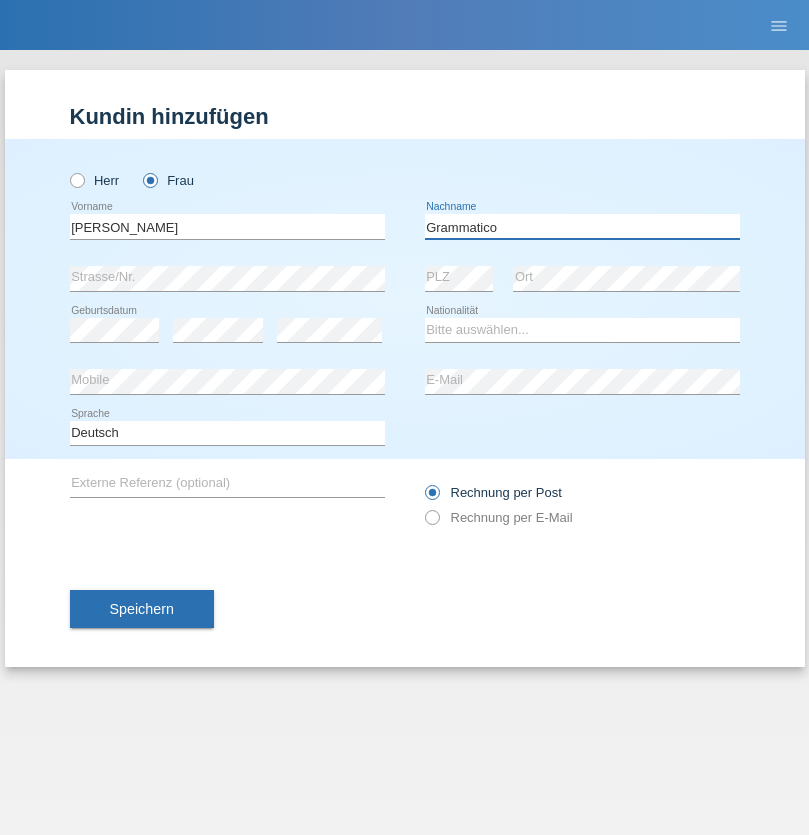 type on "Grammatico" 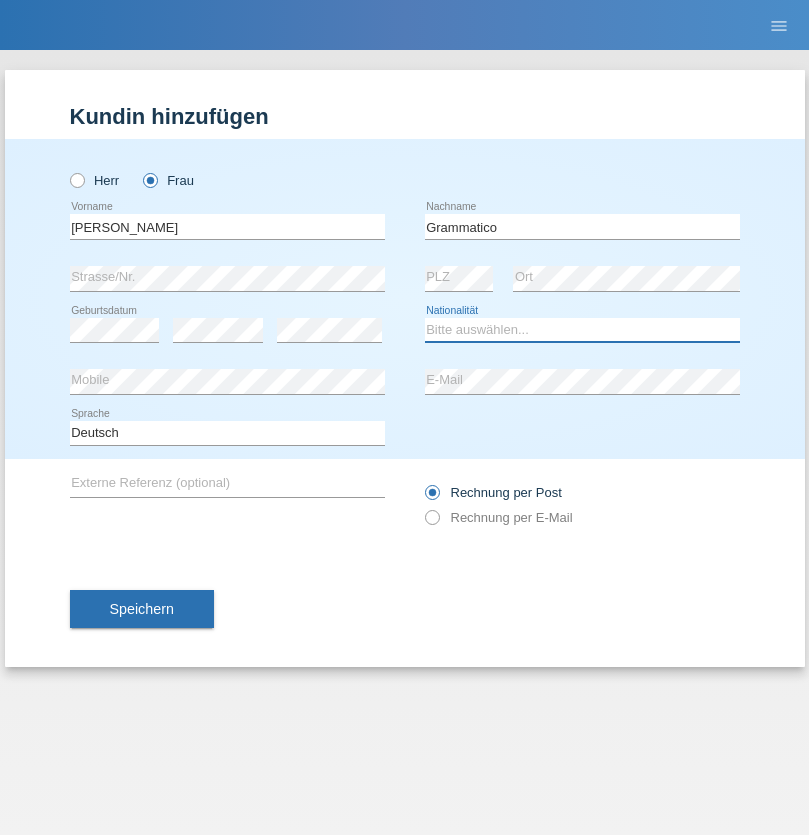 select on "CH" 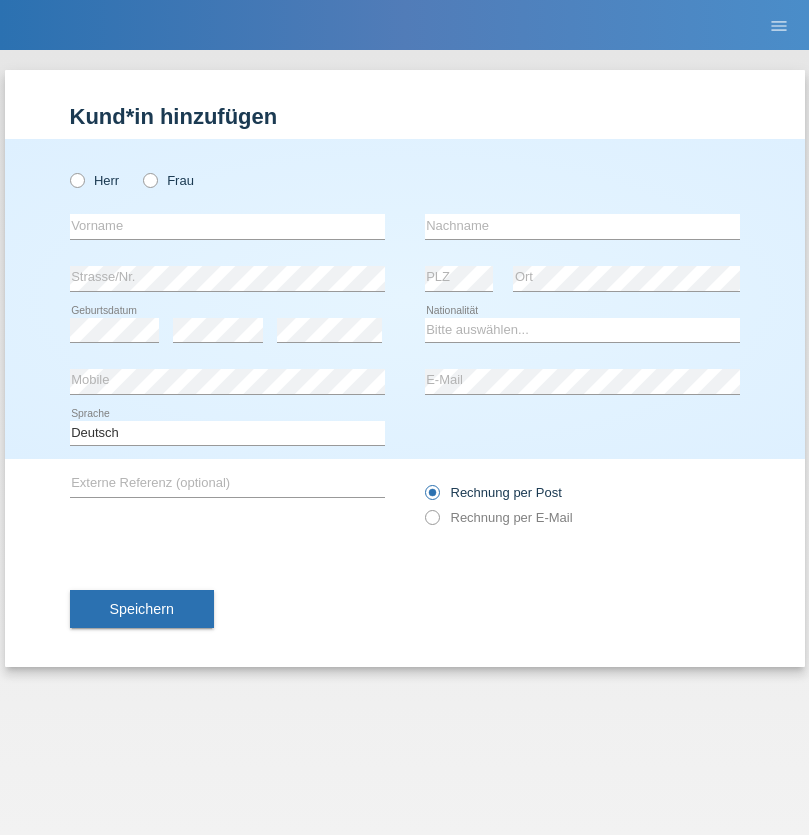 scroll, scrollTop: 0, scrollLeft: 0, axis: both 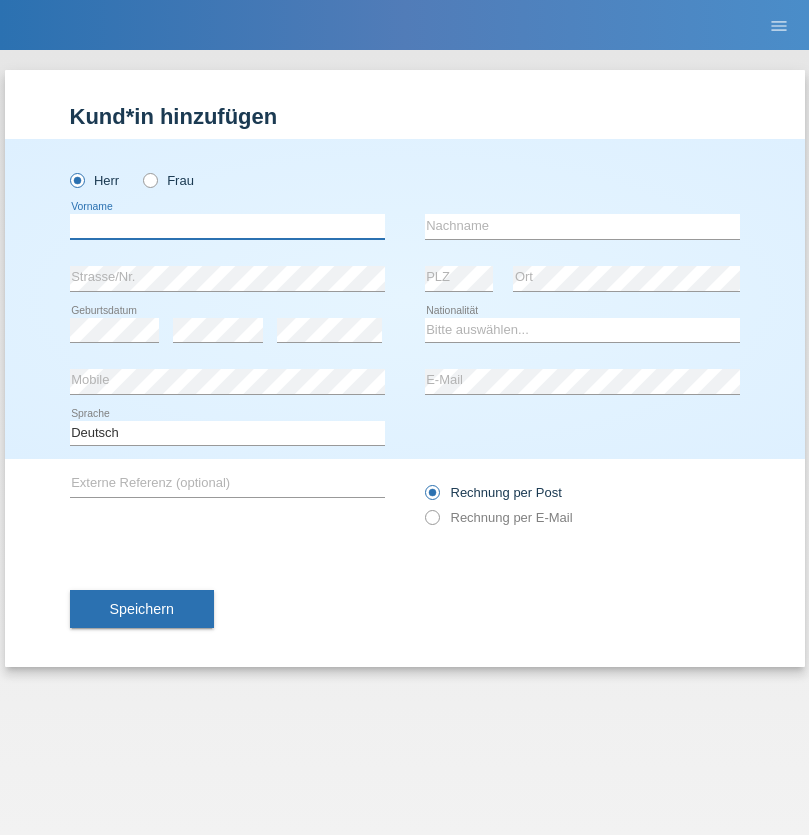 click at bounding box center [227, 226] 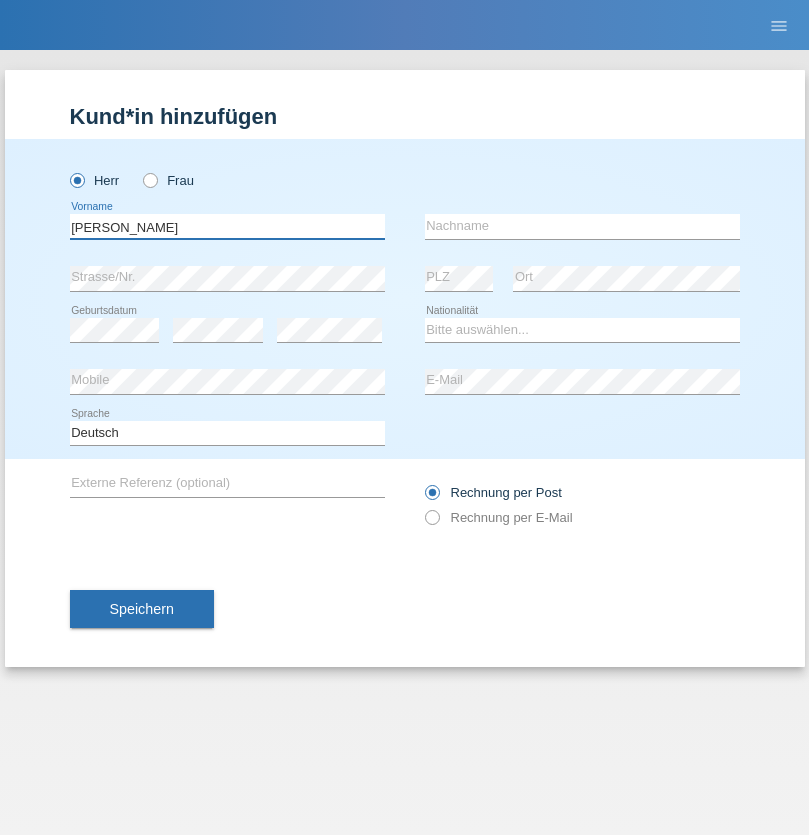 type on "Ivo" 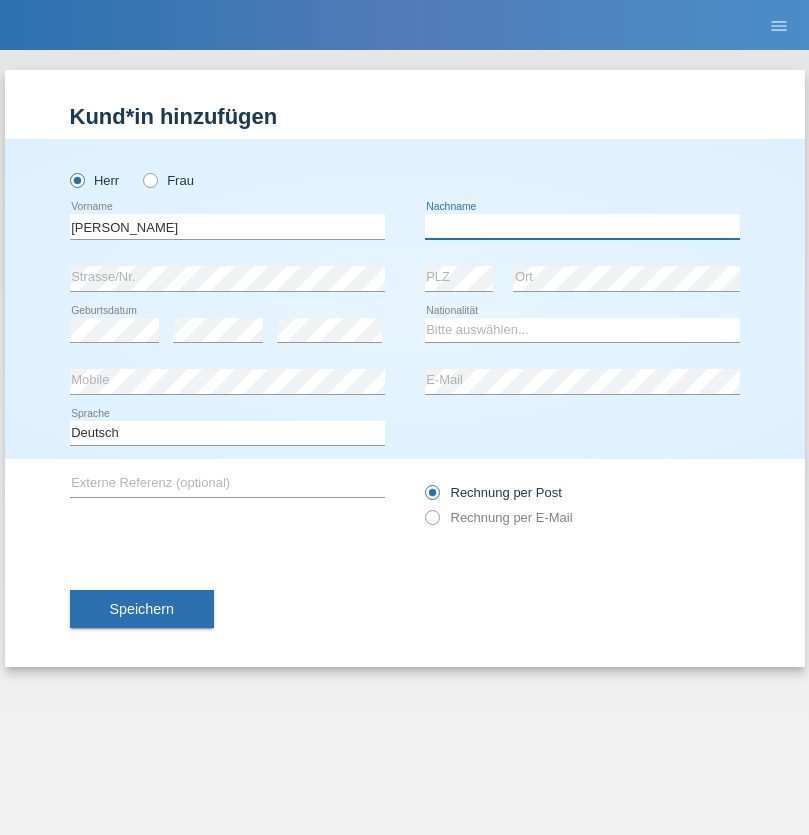 click at bounding box center (582, 226) 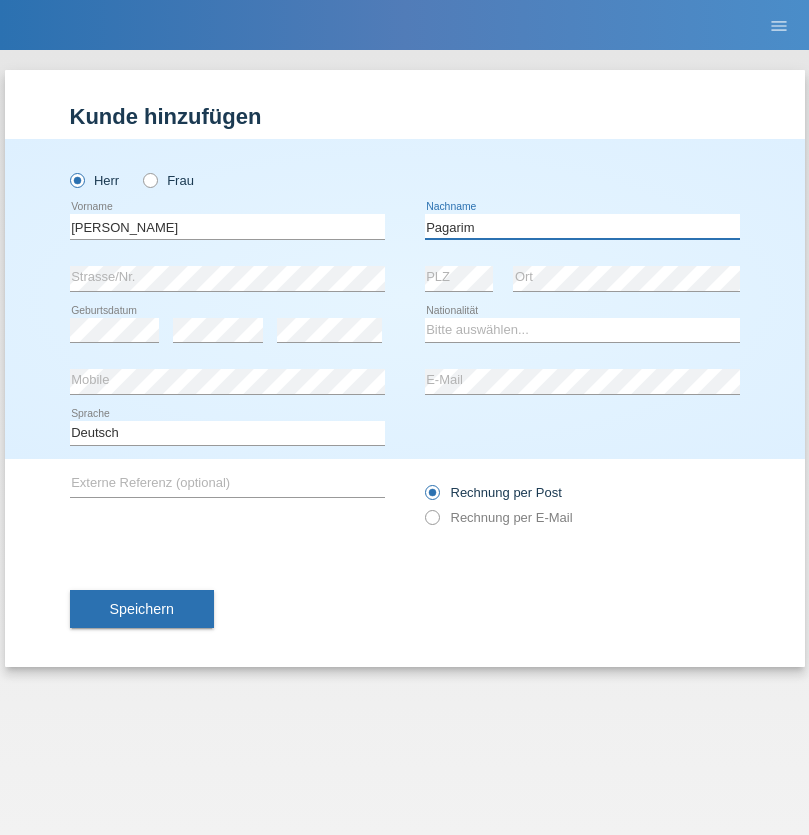 type on "Pagarim" 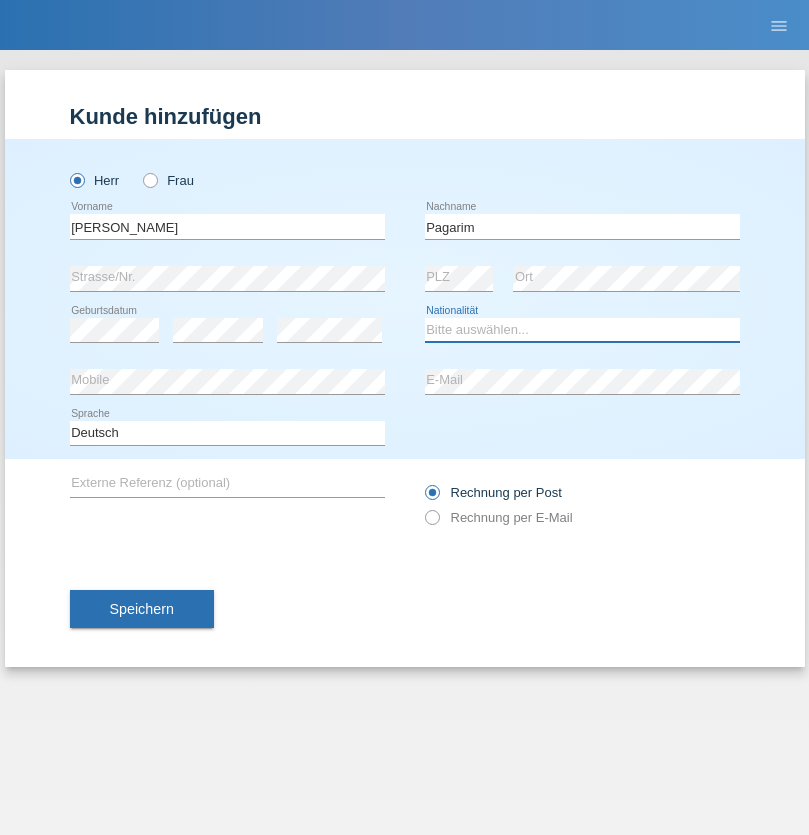 select on "CH" 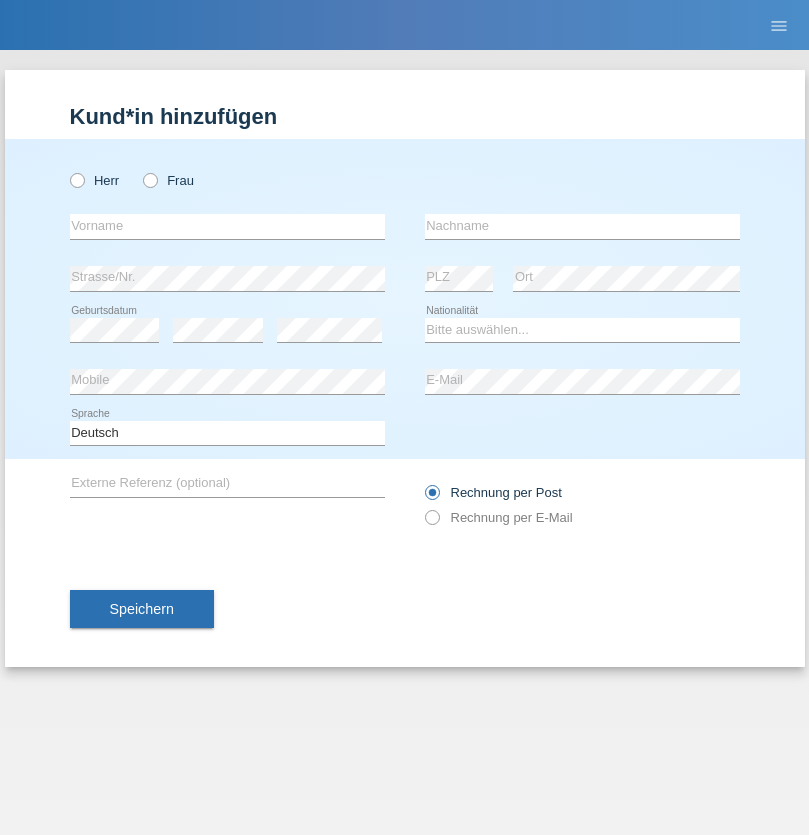 scroll, scrollTop: 0, scrollLeft: 0, axis: both 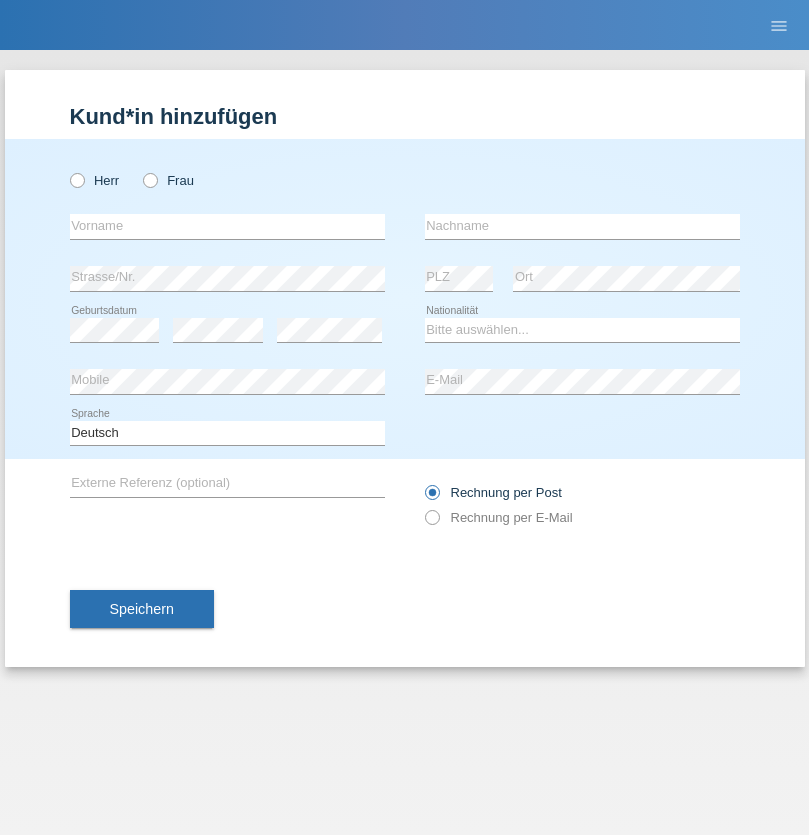 radio on "true" 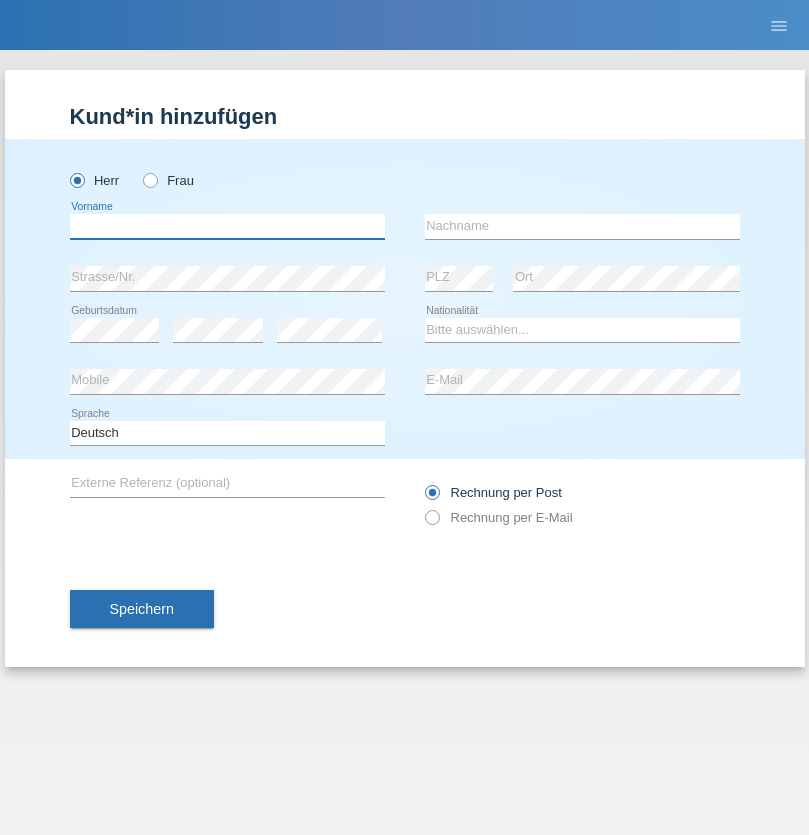 click at bounding box center (227, 226) 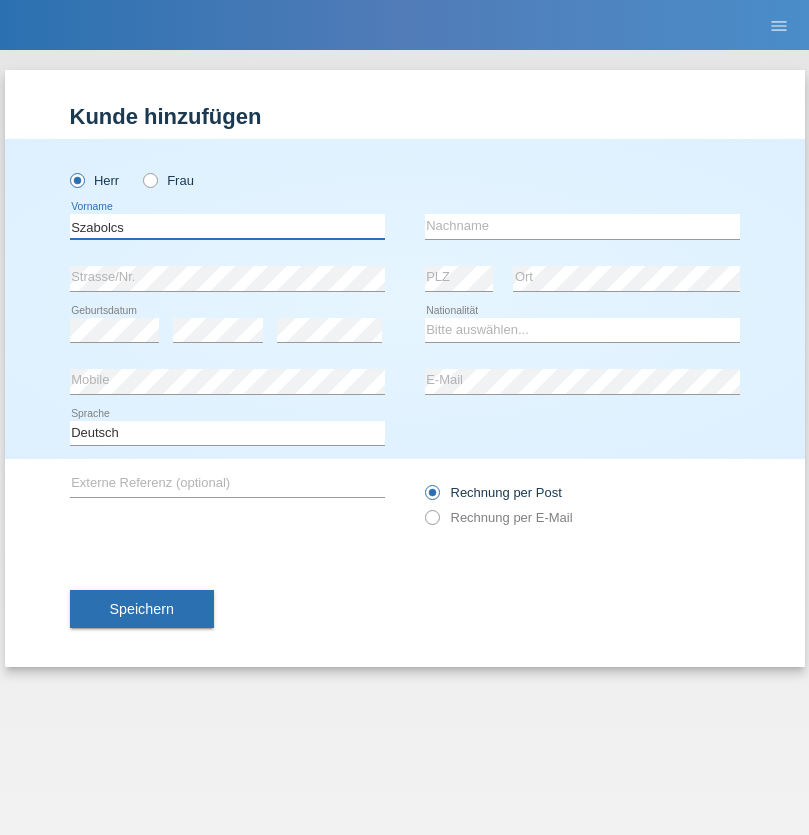 type on "Szabolcs" 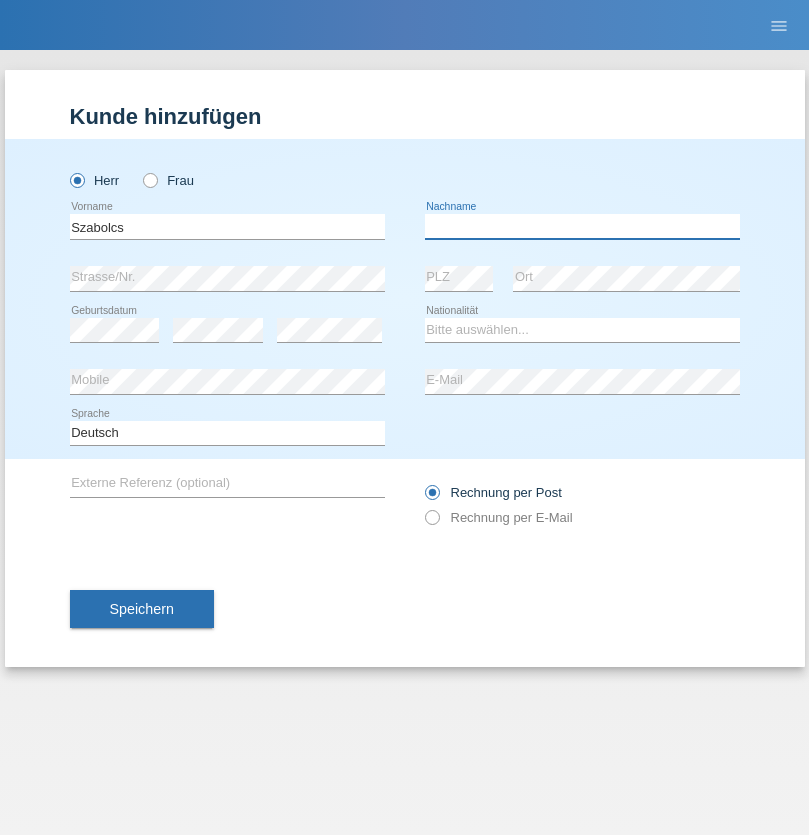 click at bounding box center (582, 226) 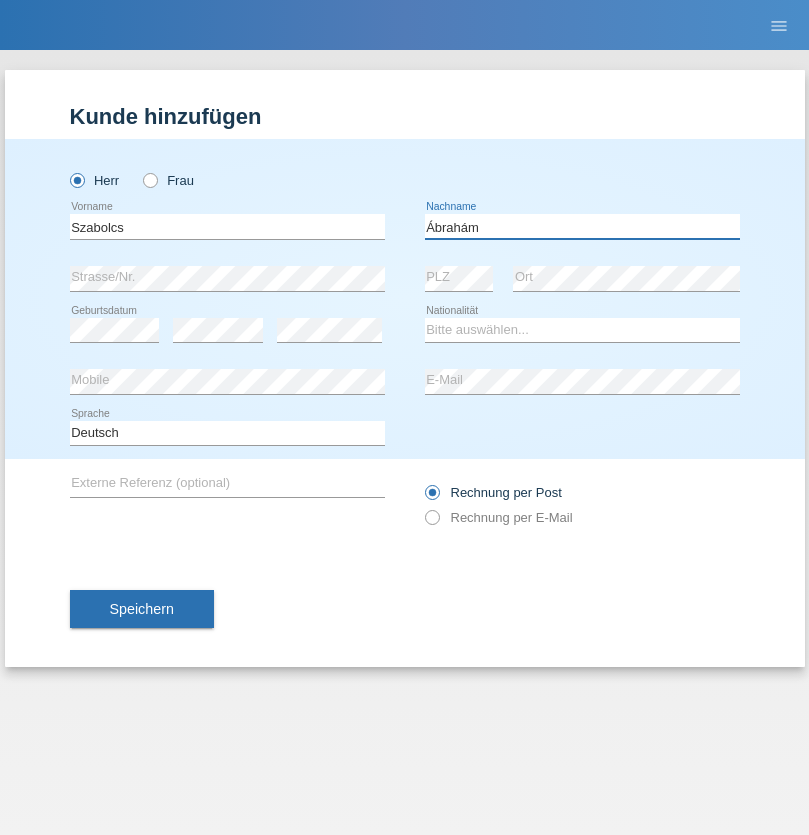 type on "Ábrahám" 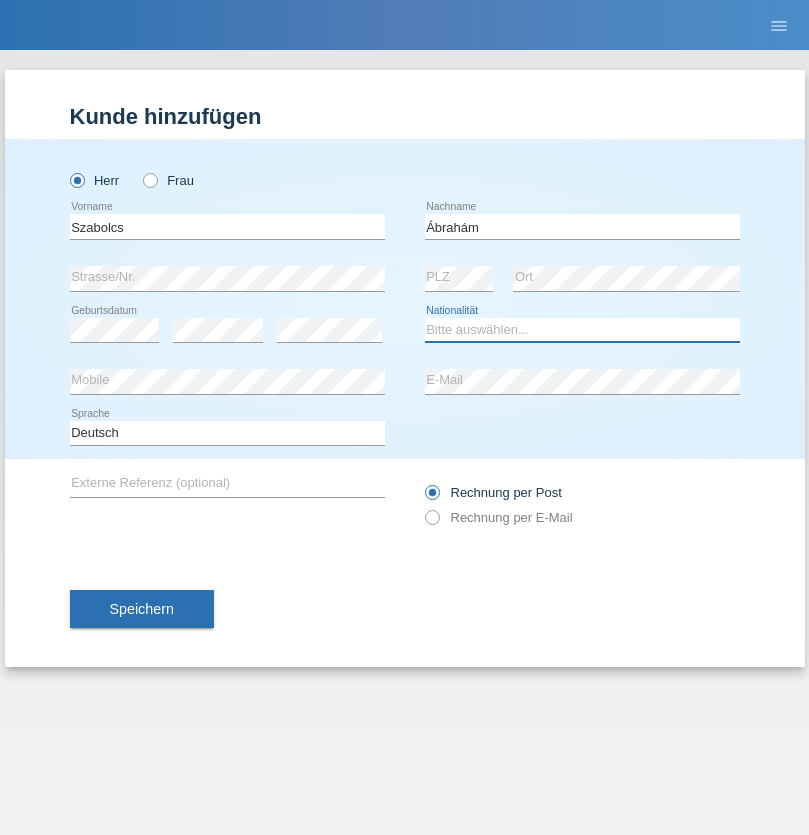 select on "HU" 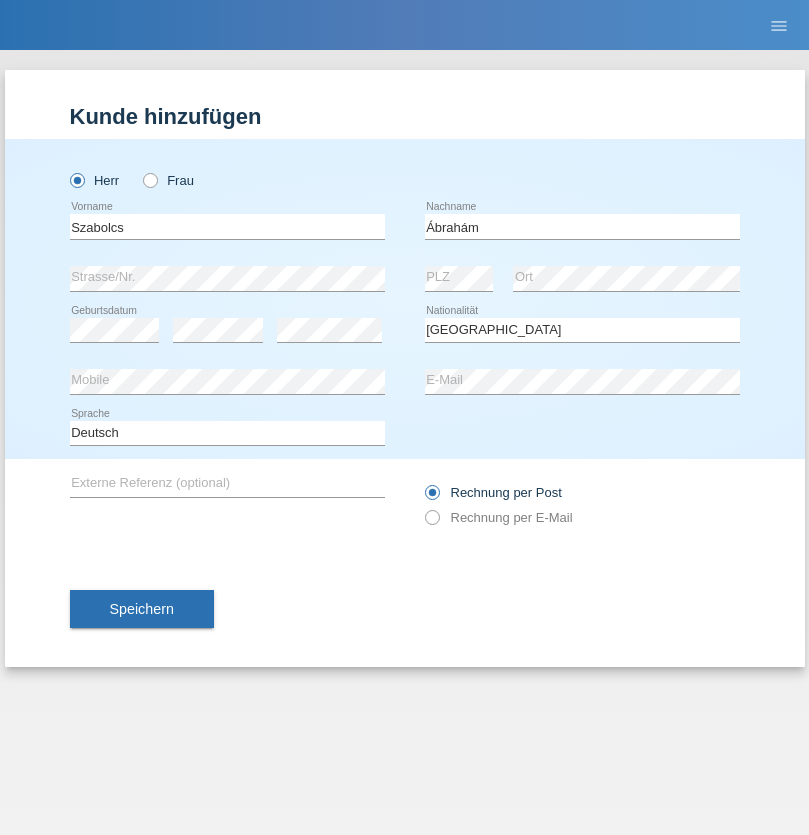 select on "C" 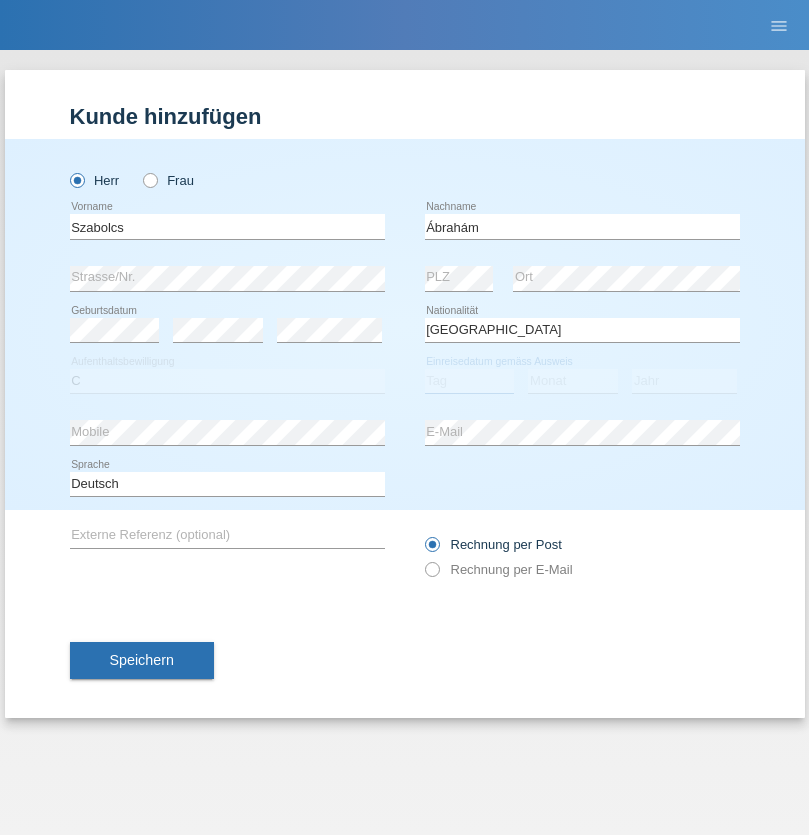 select on "09" 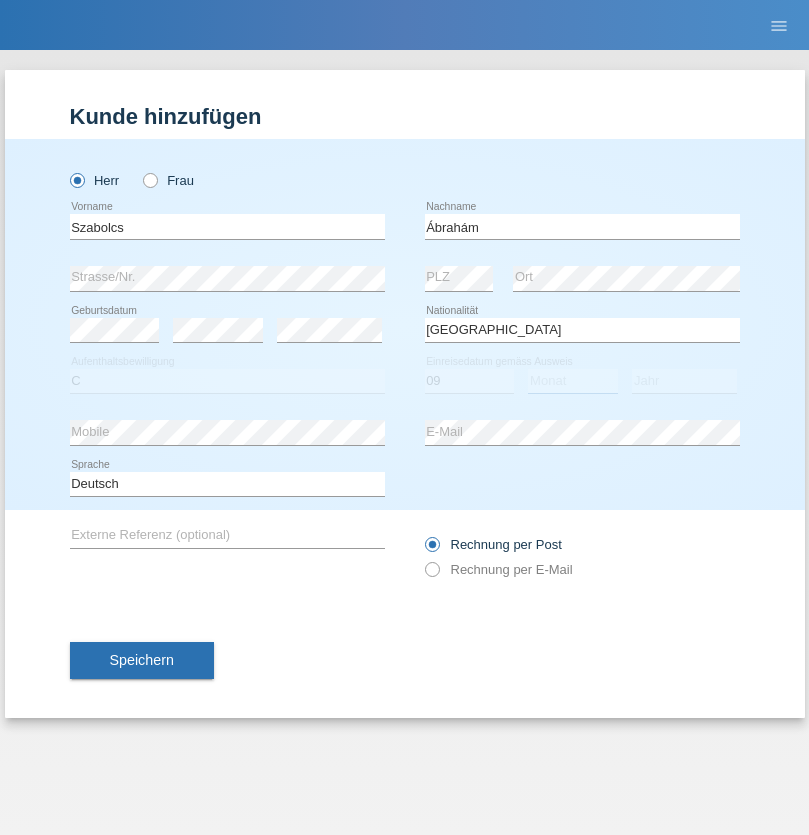 select on "12" 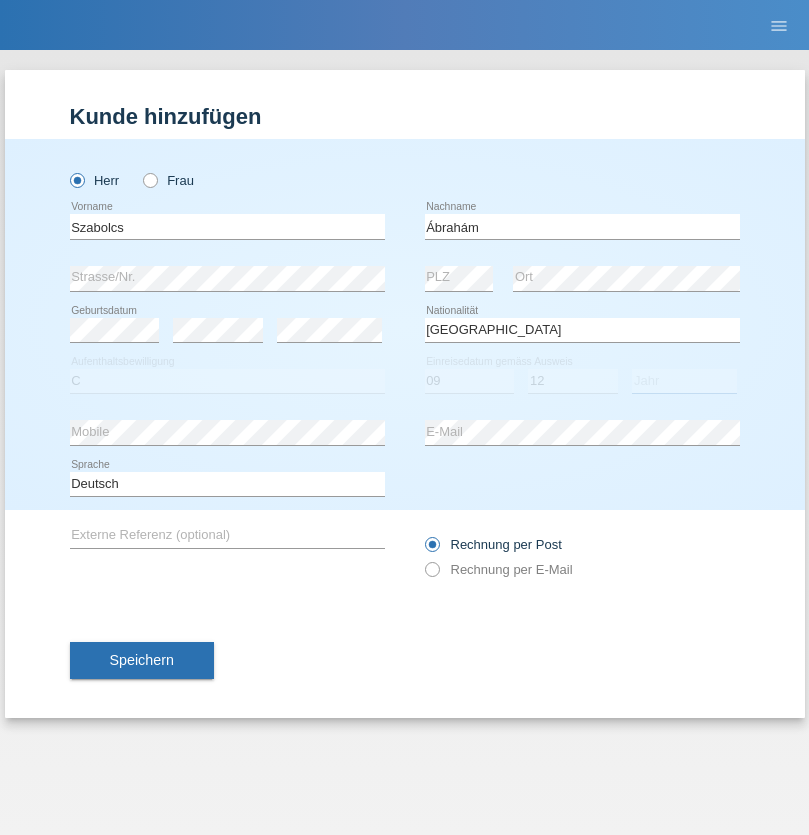 select on "2021" 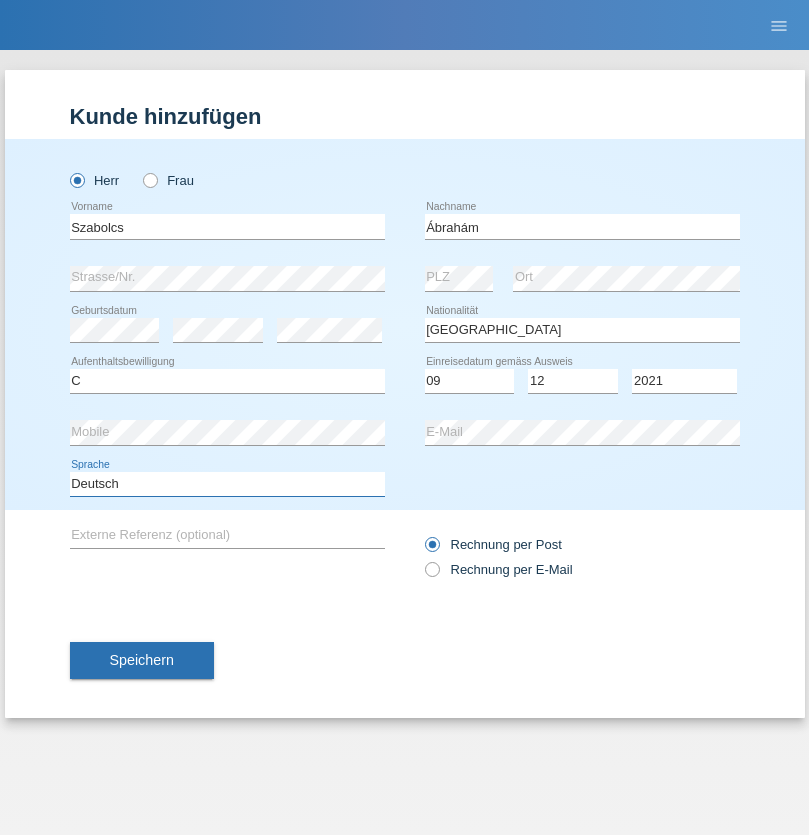 select on "en" 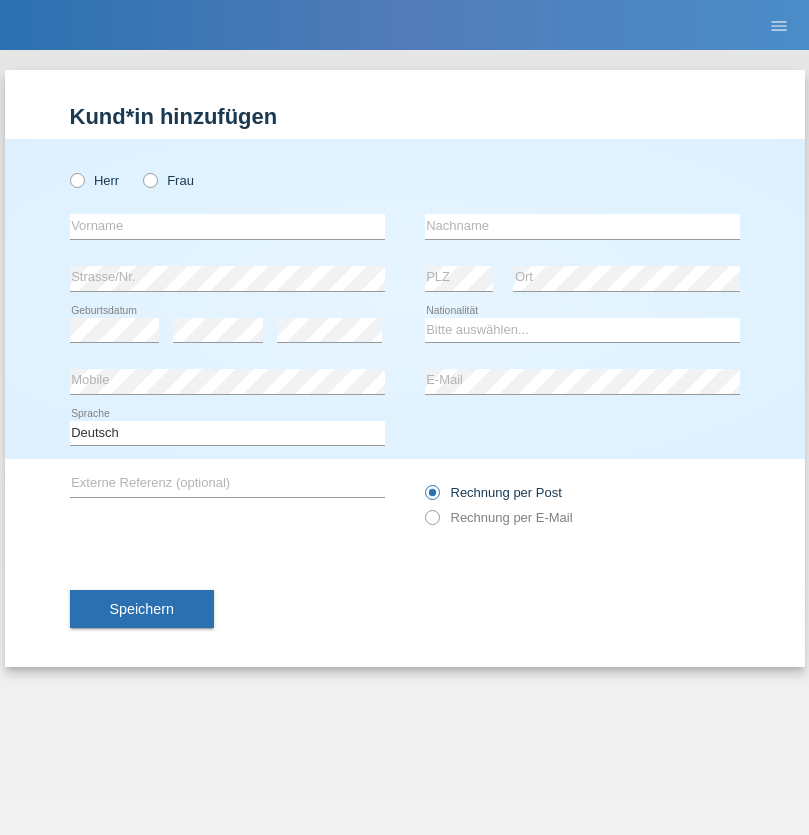 scroll, scrollTop: 0, scrollLeft: 0, axis: both 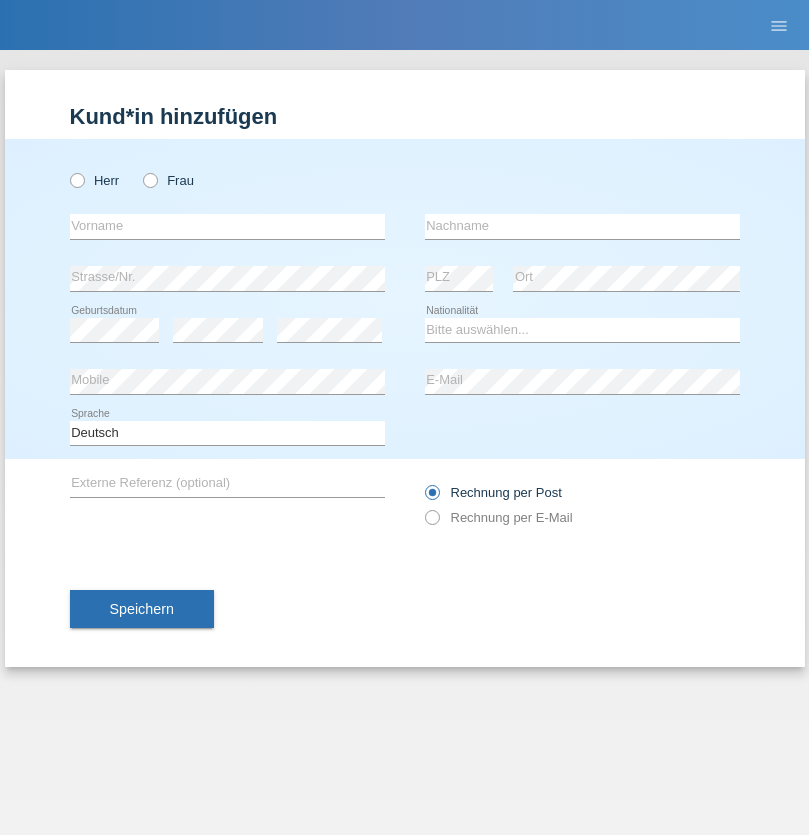 radio on "true" 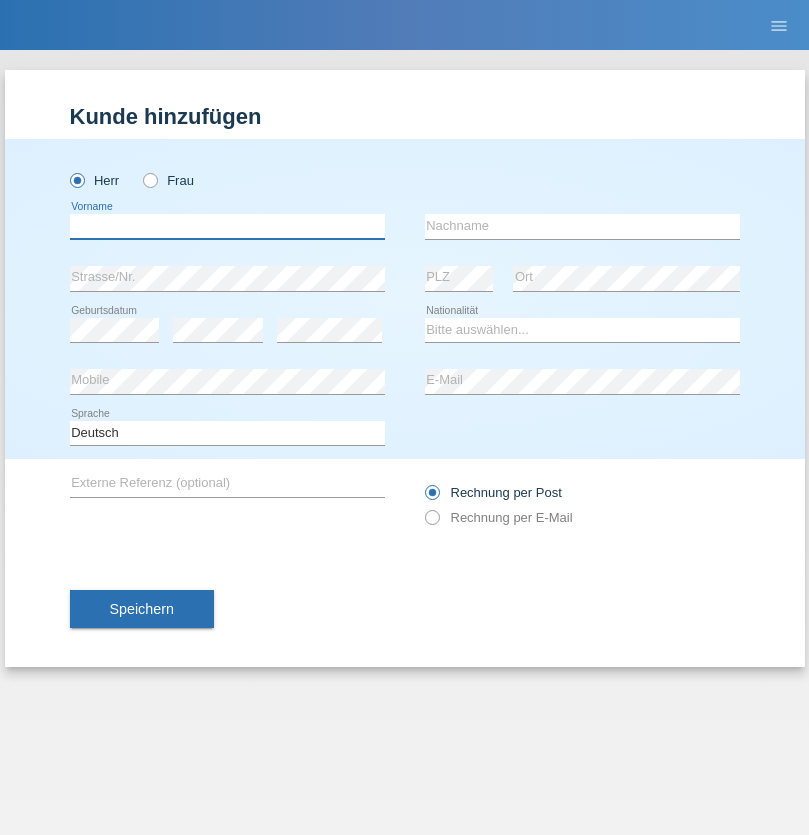 click at bounding box center [227, 226] 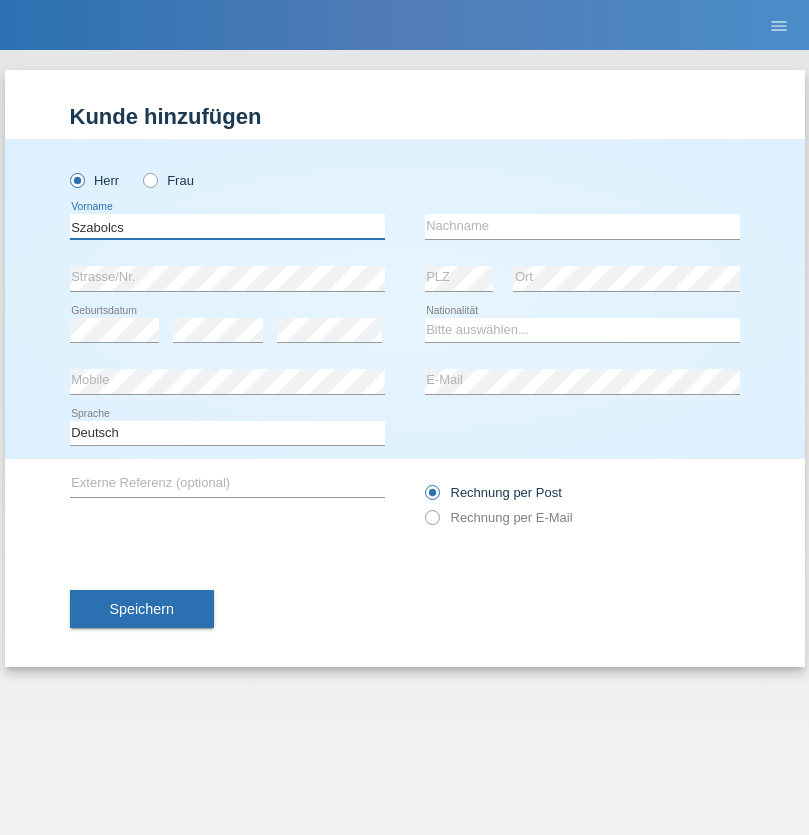 type on "Szabolcs" 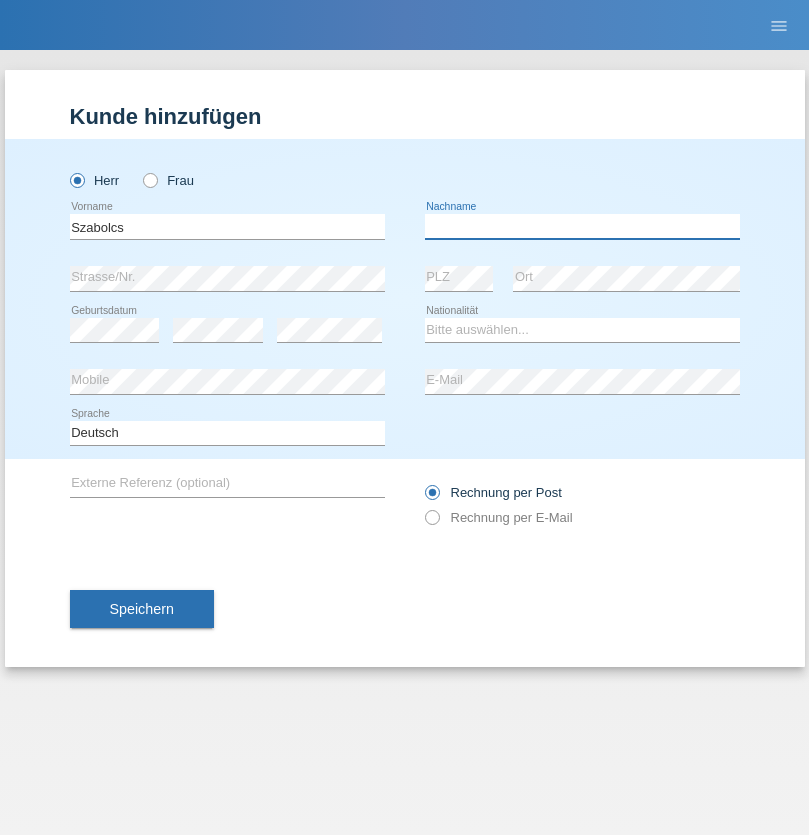 click at bounding box center (582, 226) 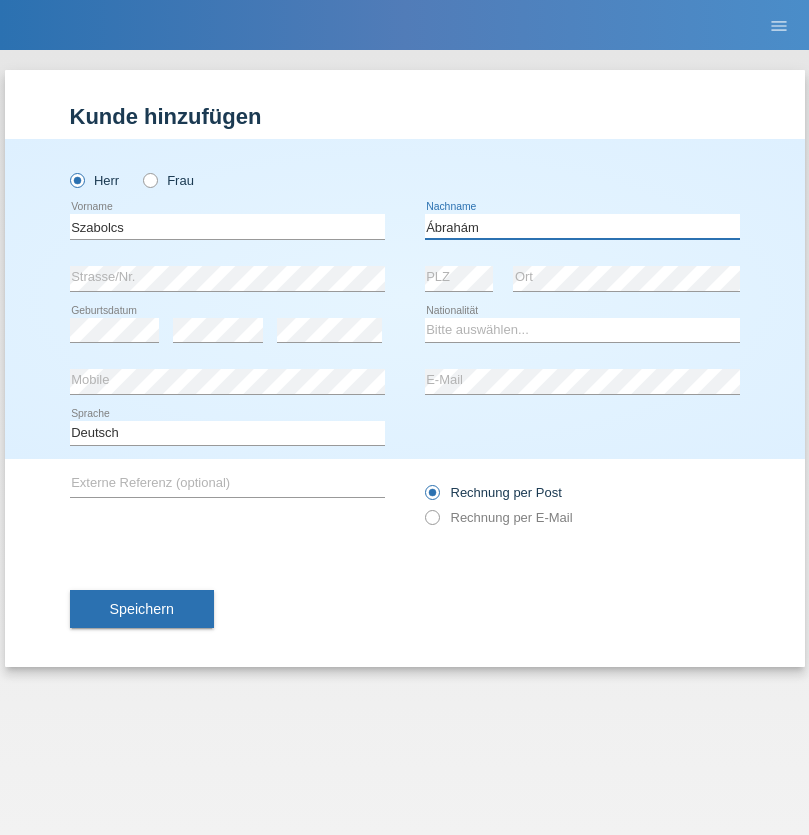type on "Ábrahám" 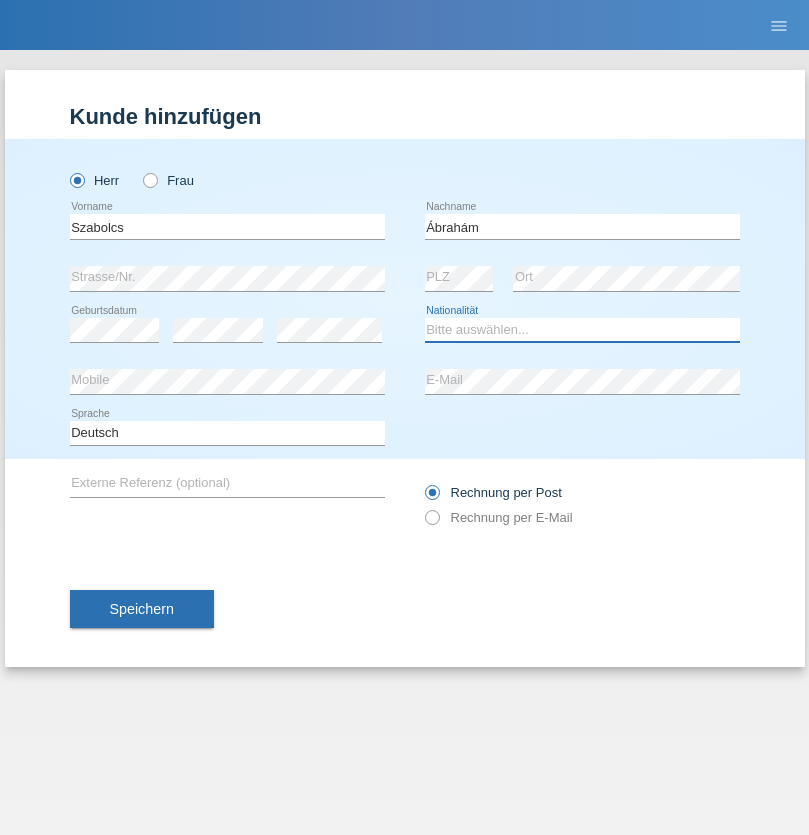 select on "HU" 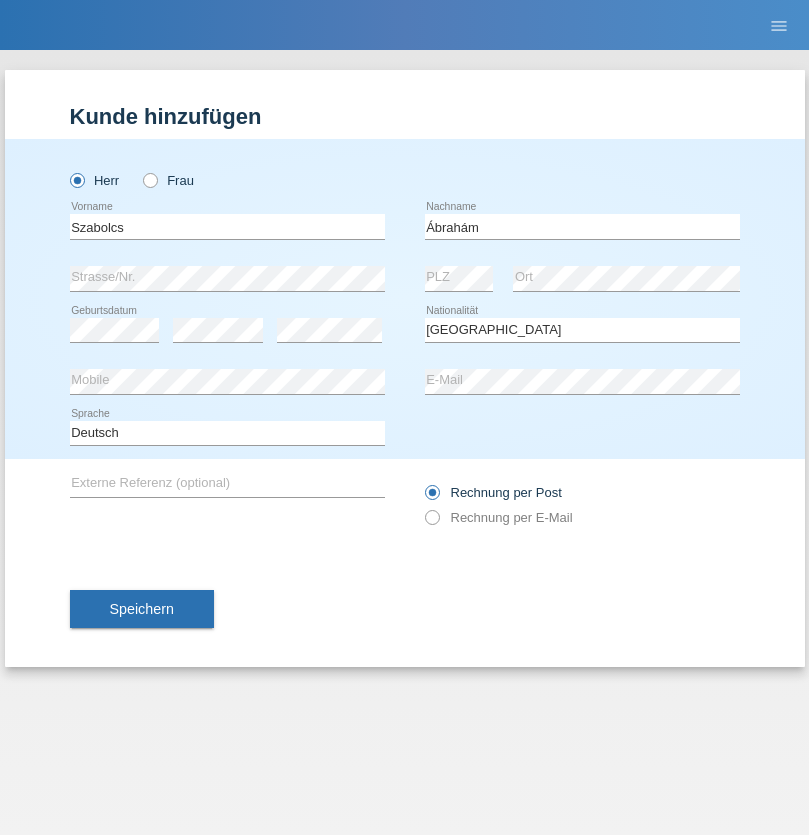 select on "C" 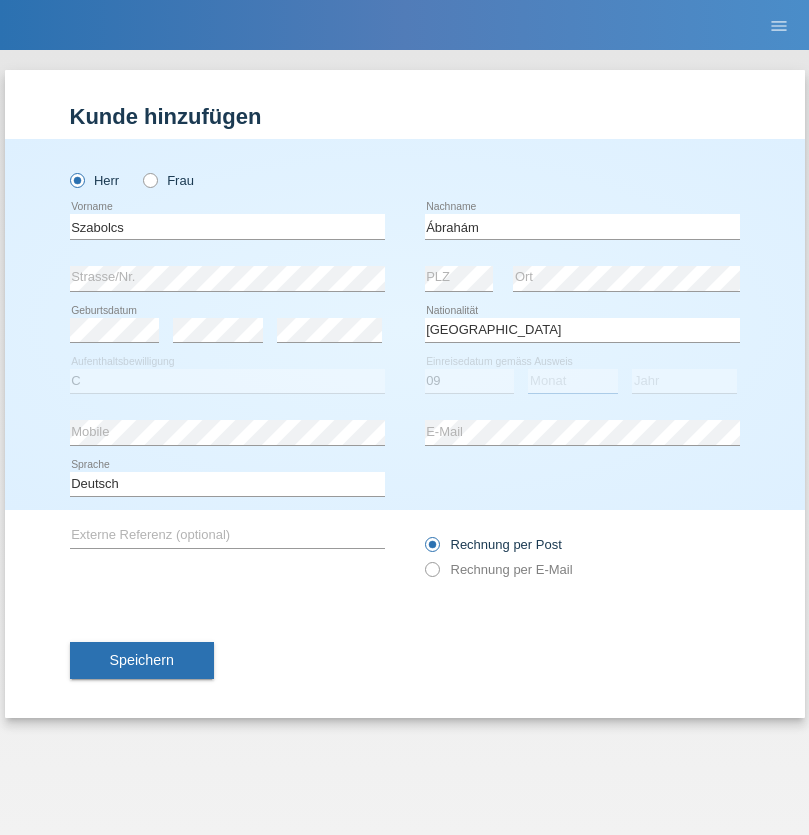 select on "12" 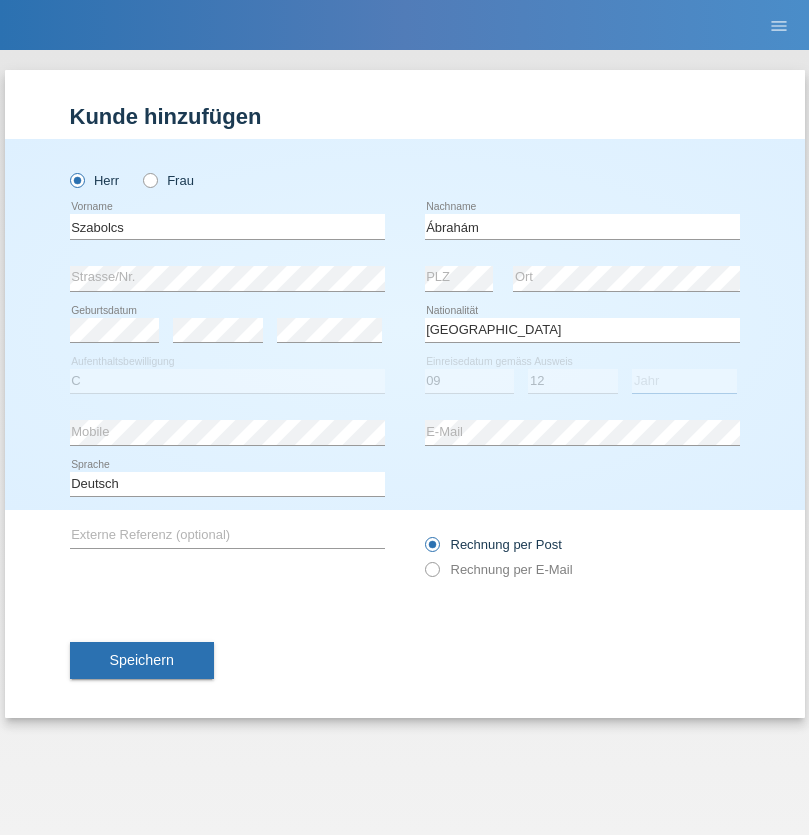 select on "2021" 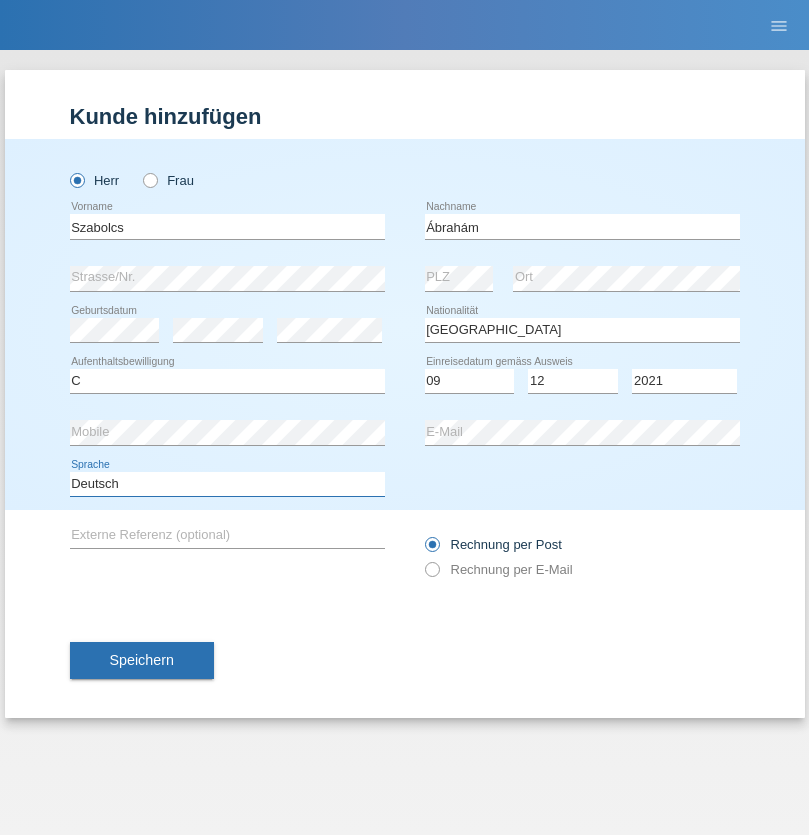 select on "en" 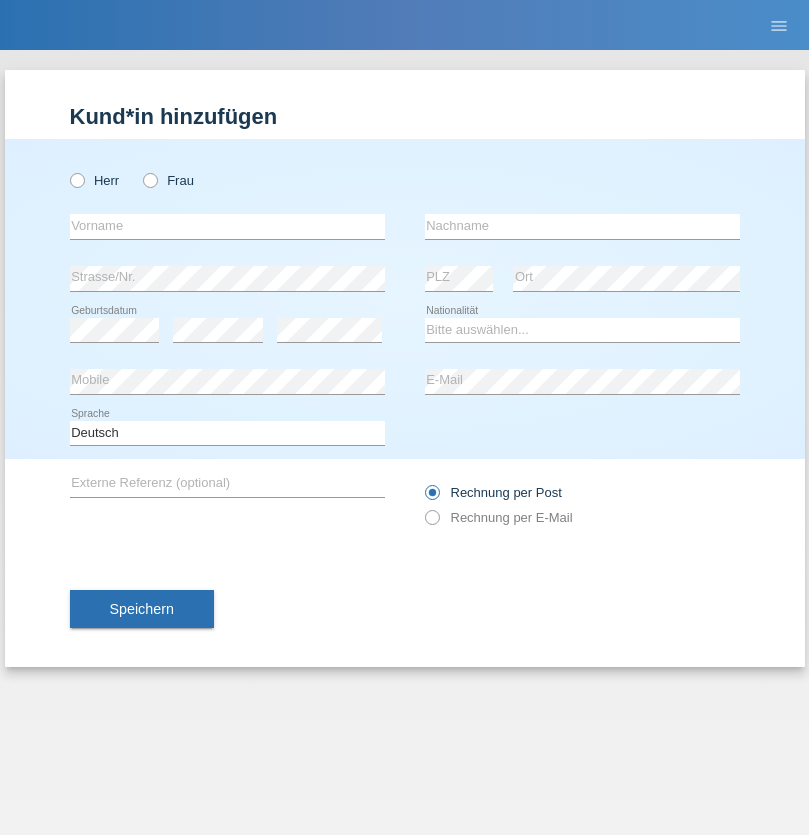 scroll, scrollTop: 0, scrollLeft: 0, axis: both 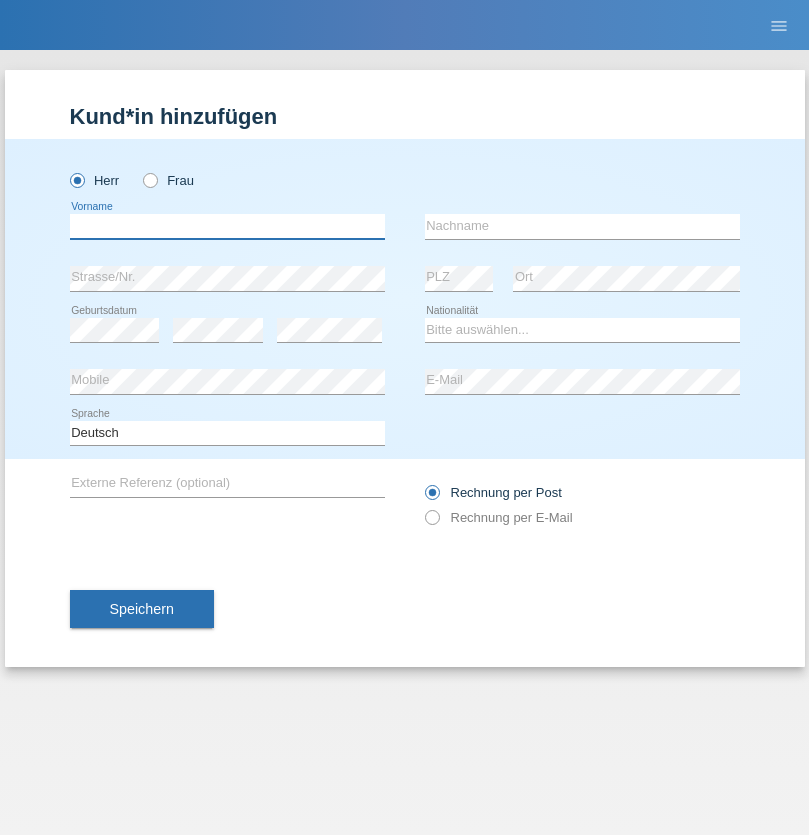 click at bounding box center [227, 226] 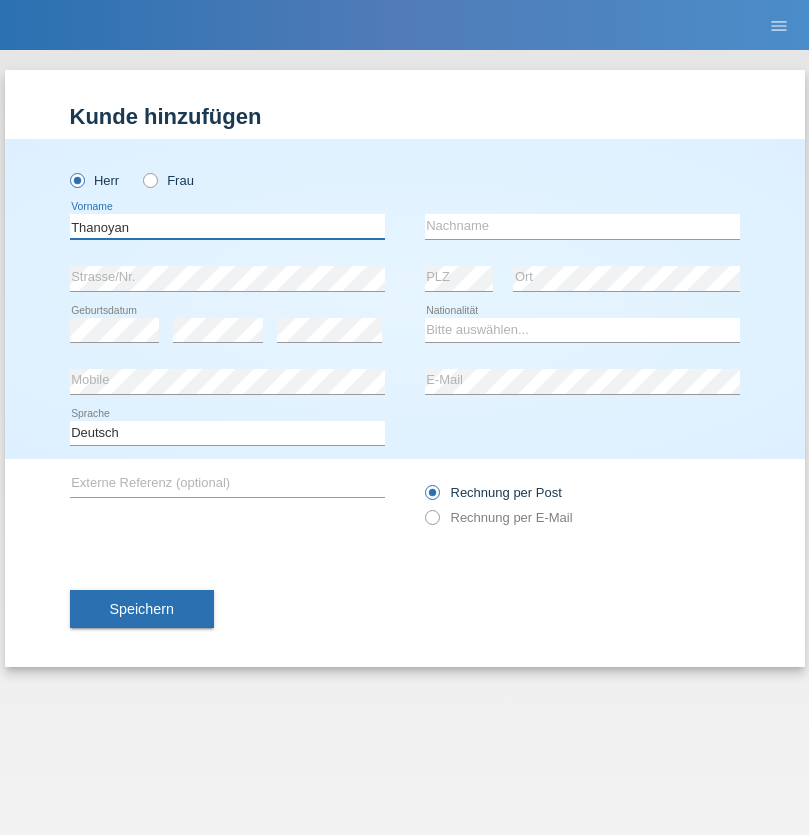 type on "Thanoyan" 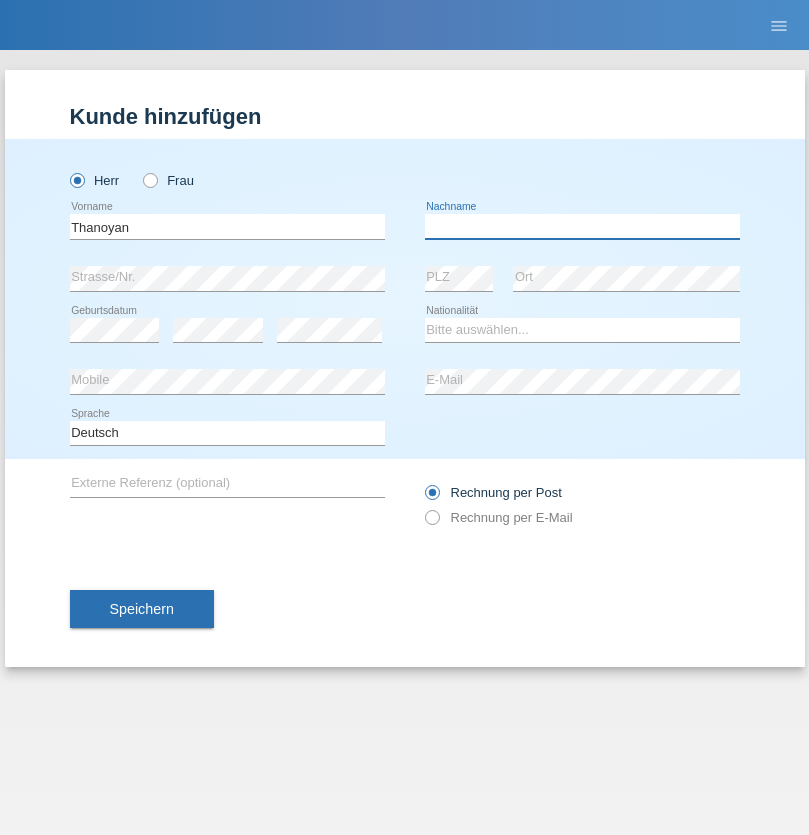 click at bounding box center [582, 226] 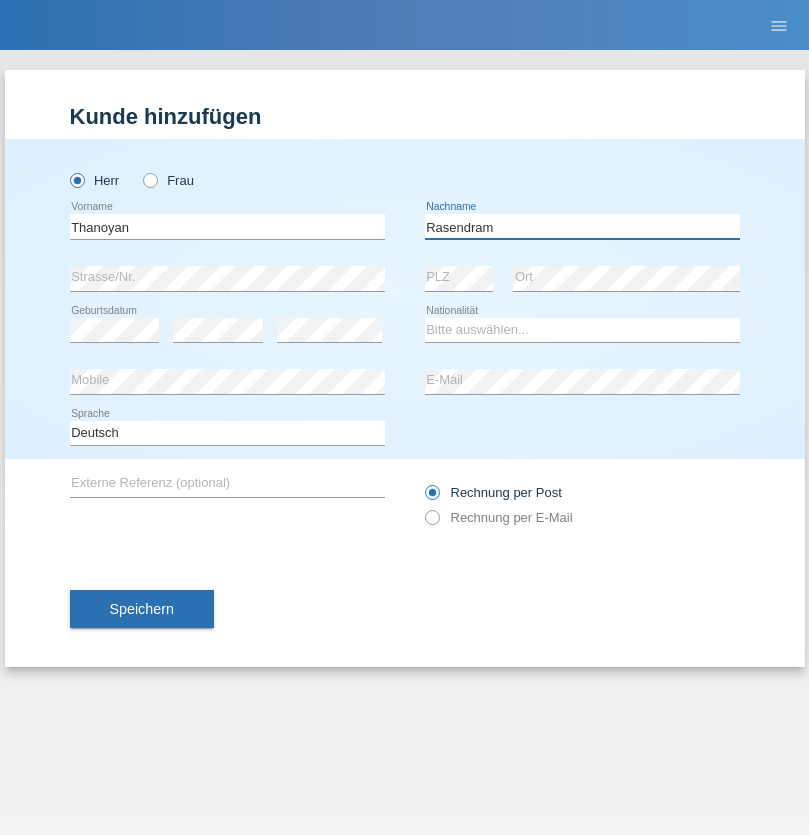 type on "Rasendram" 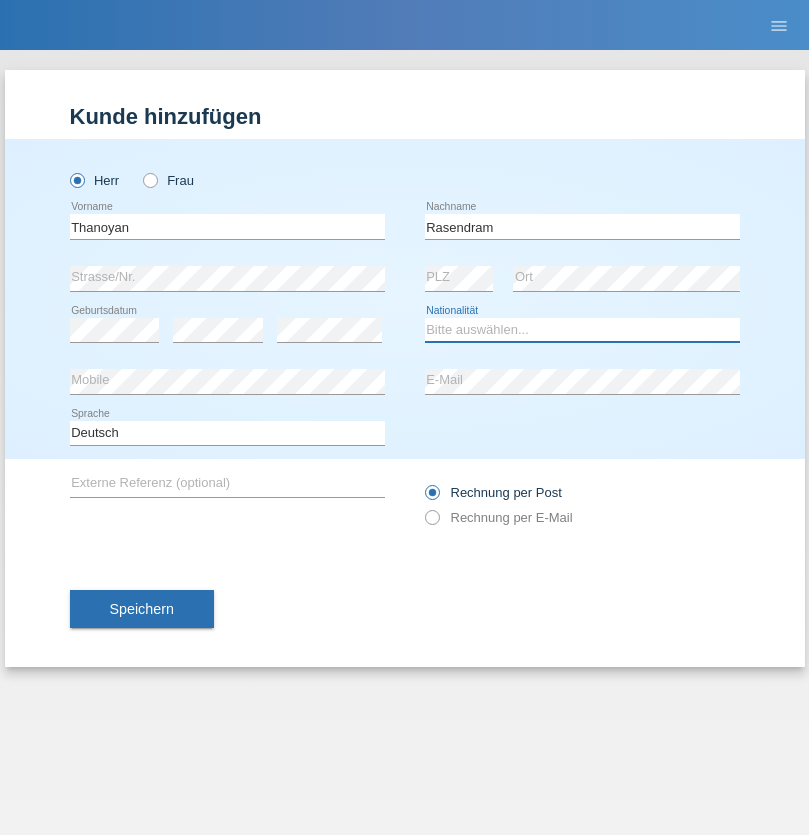 select on "LK" 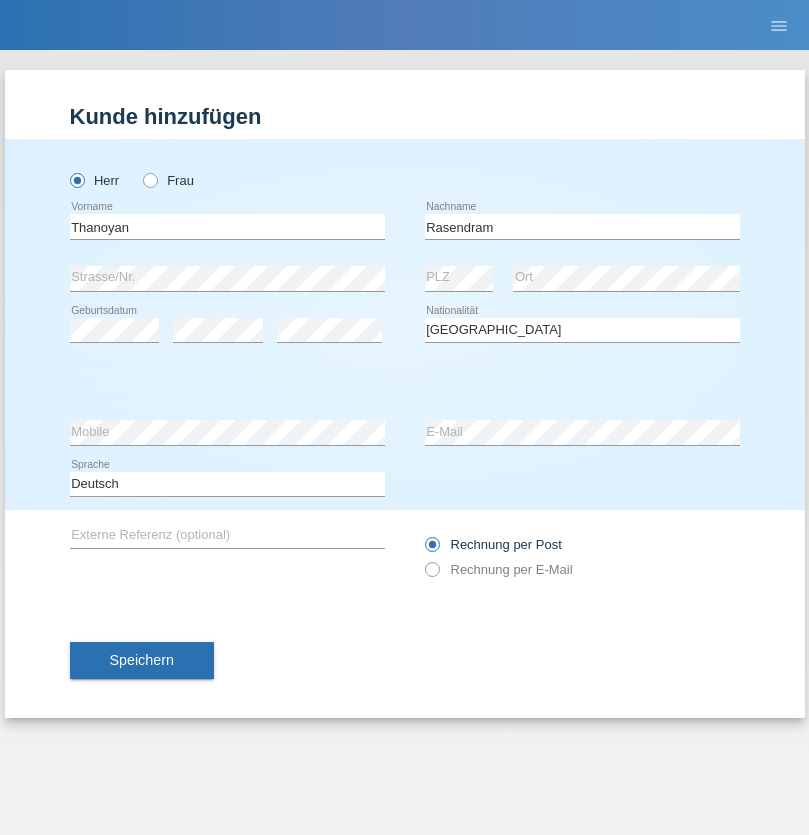 select on "C" 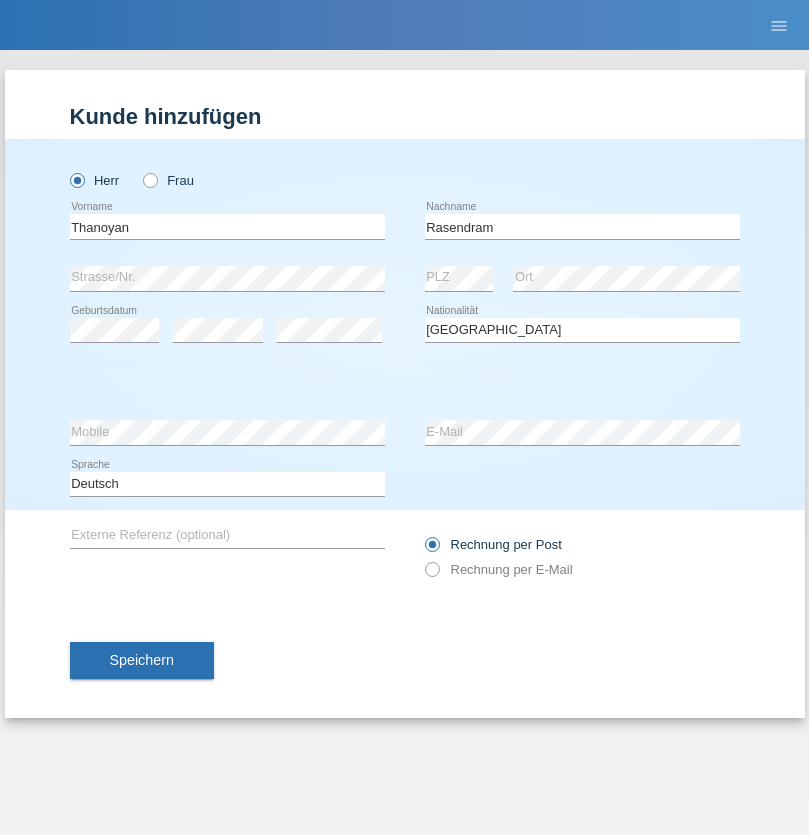 select on "23" 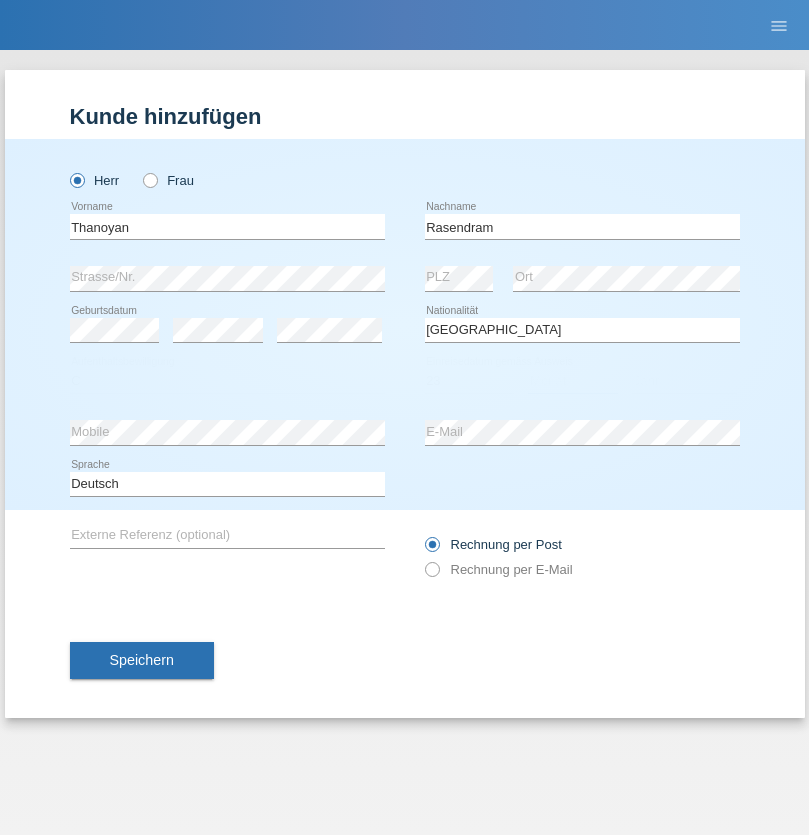 select on "02" 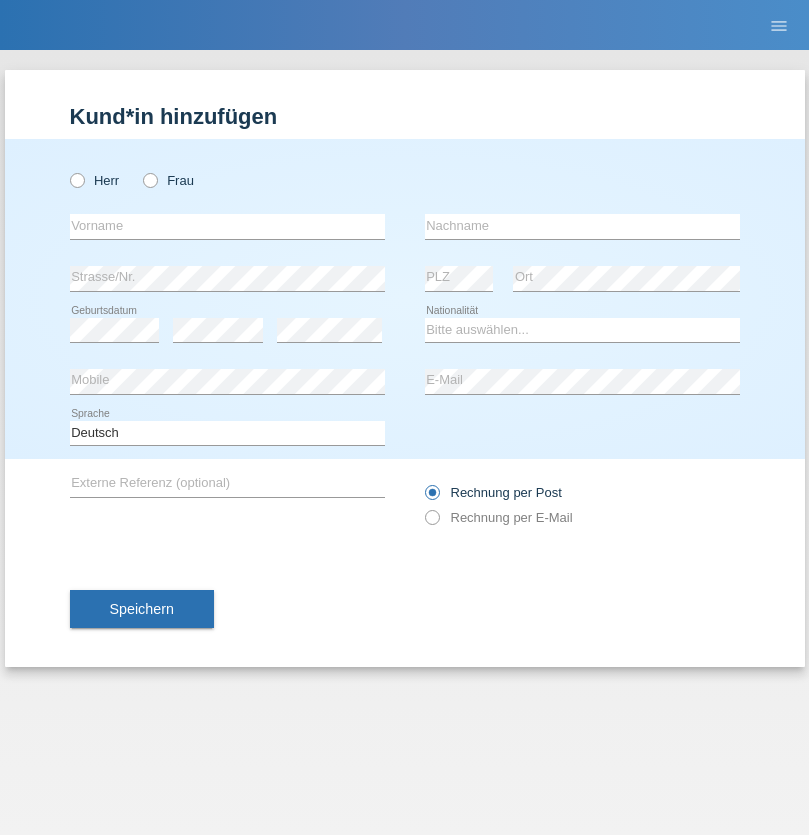 scroll, scrollTop: 0, scrollLeft: 0, axis: both 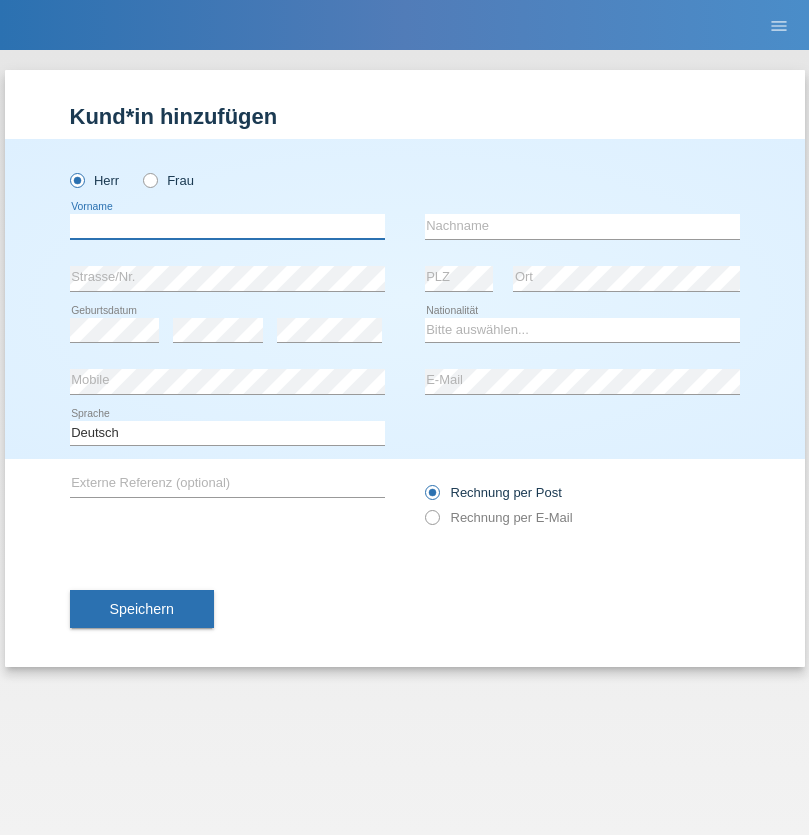 click at bounding box center [227, 226] 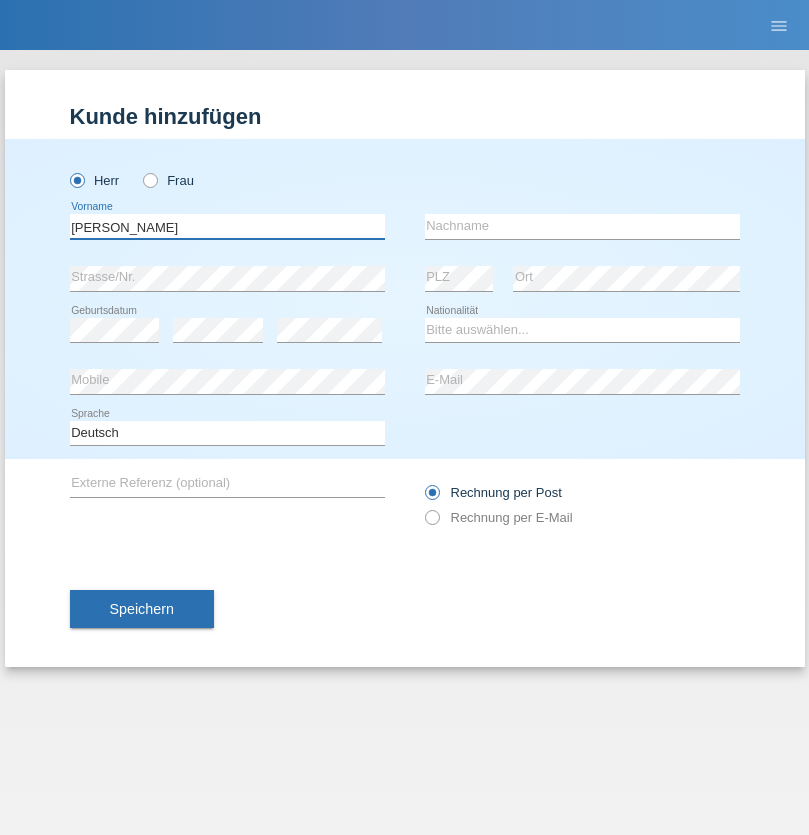 type on "[PERSON_NAME]" 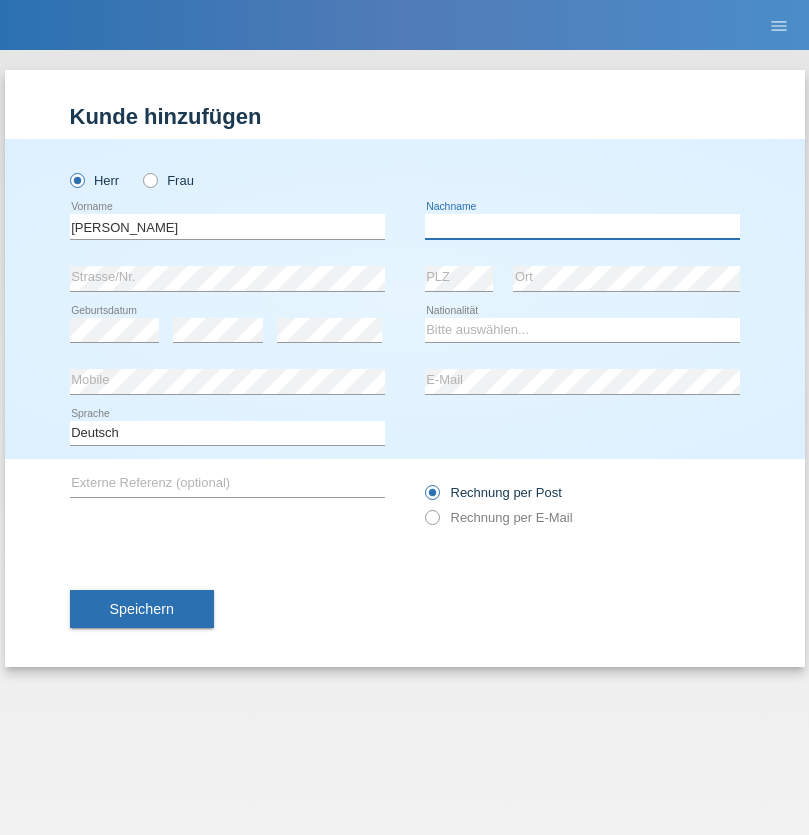 click at bounding box center [582, 226] 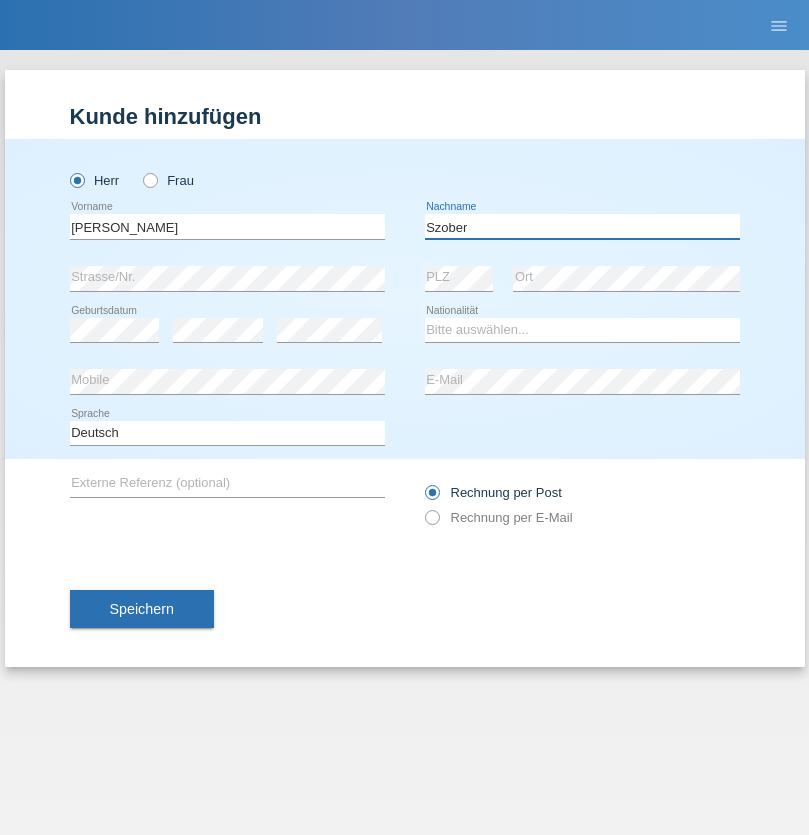 type on "Szober" 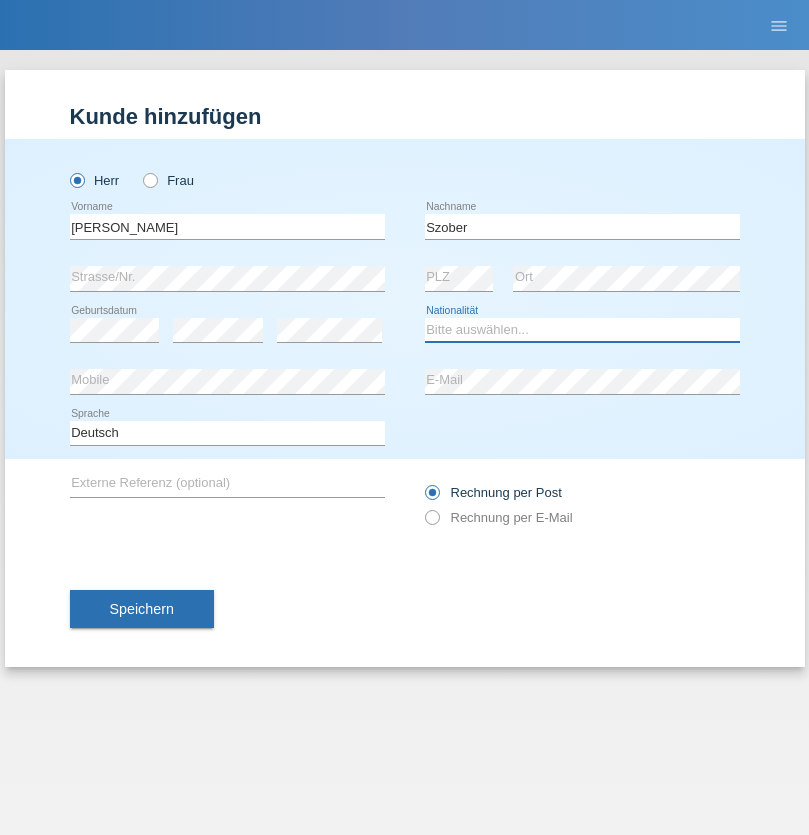 select on "PL" 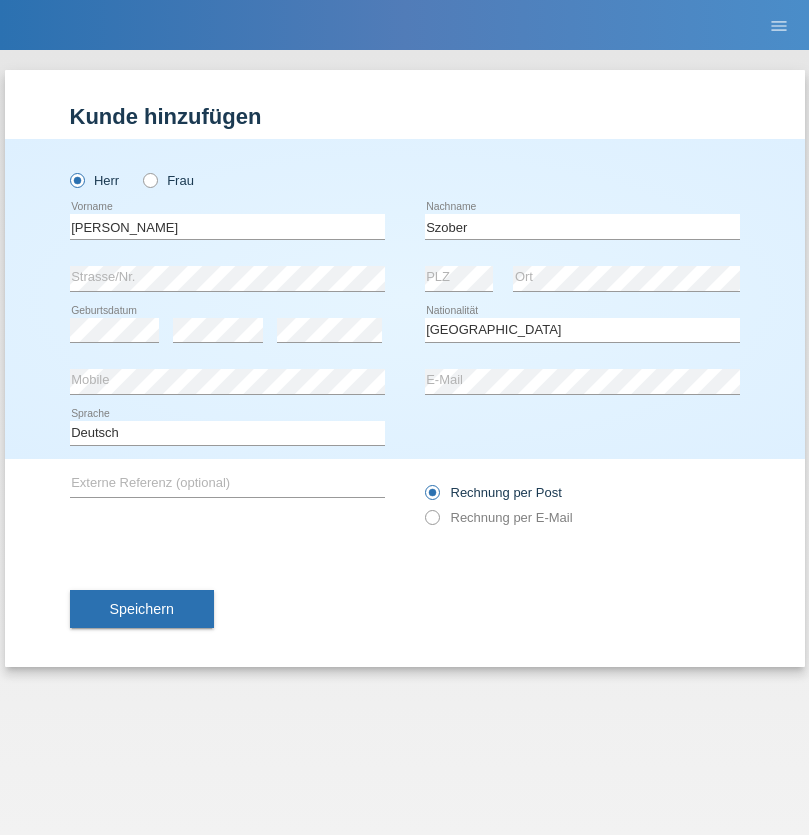 select on "C" 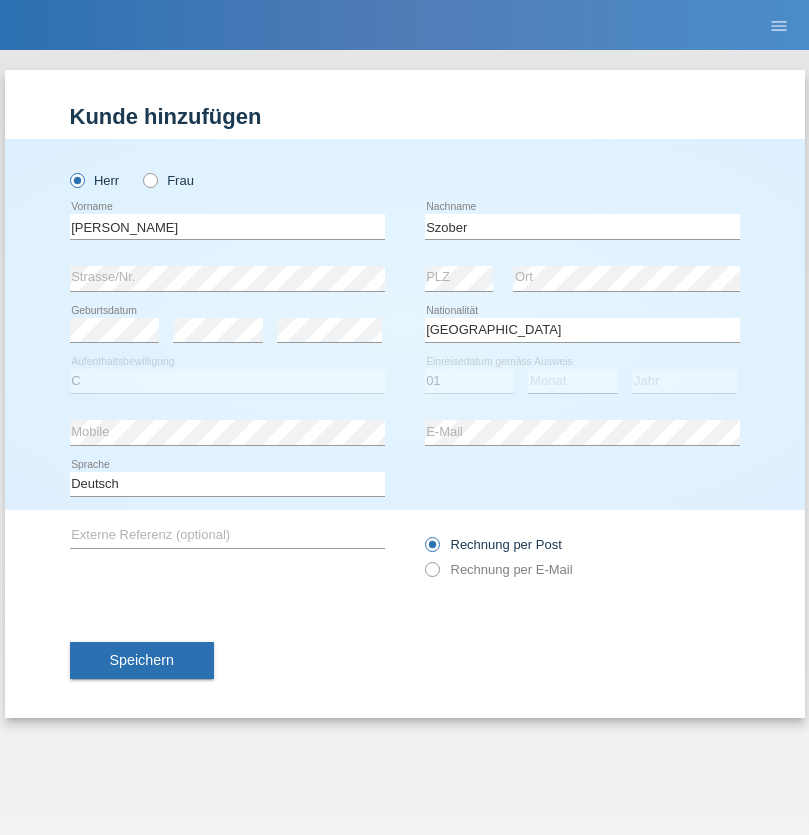 select on "05" 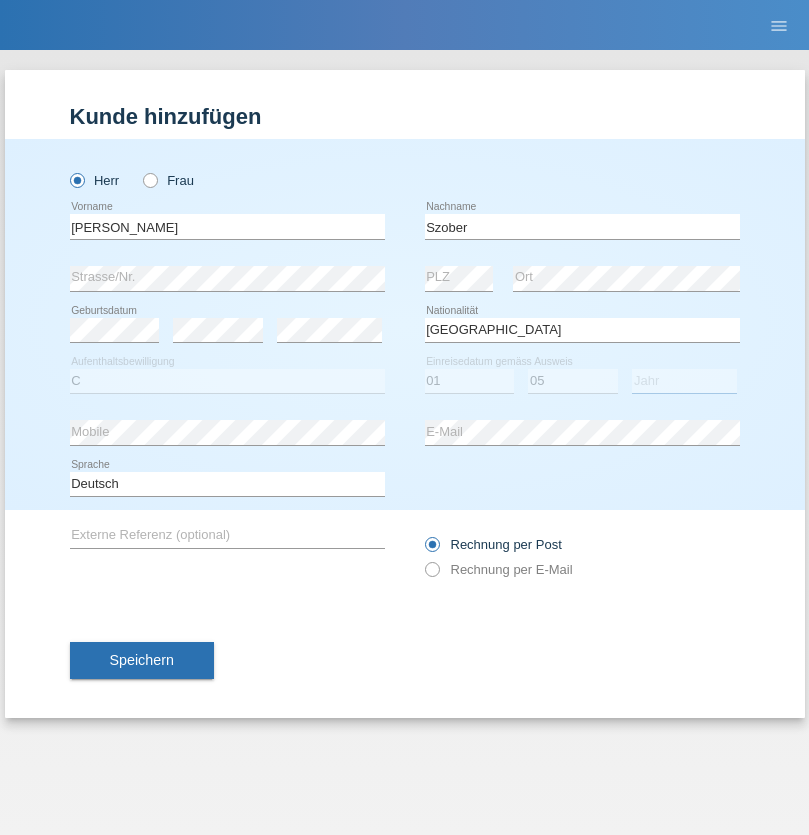 select on "2021" 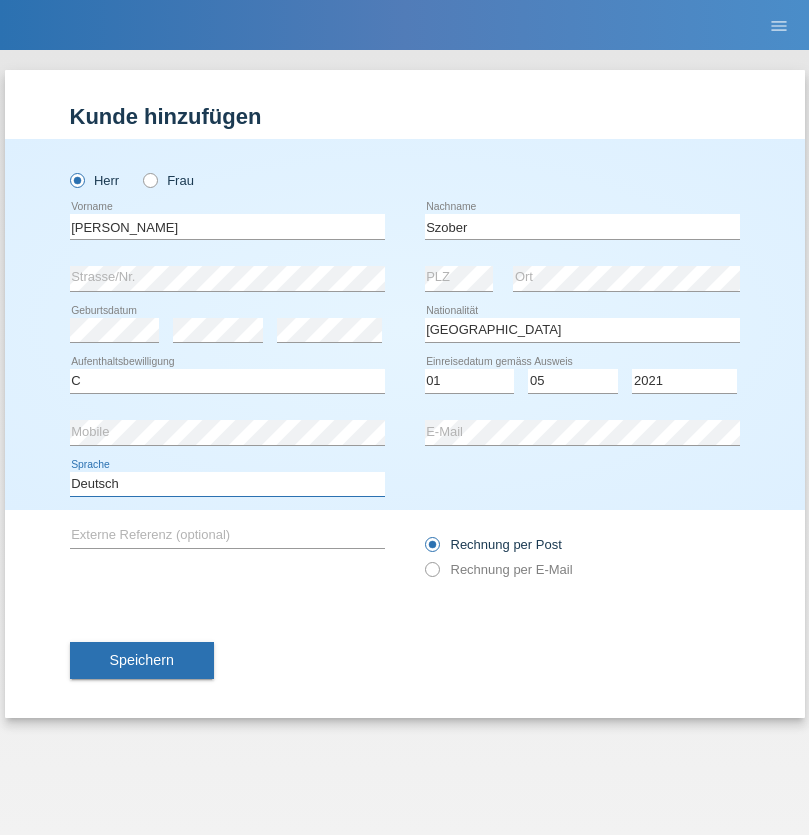 select on "en" 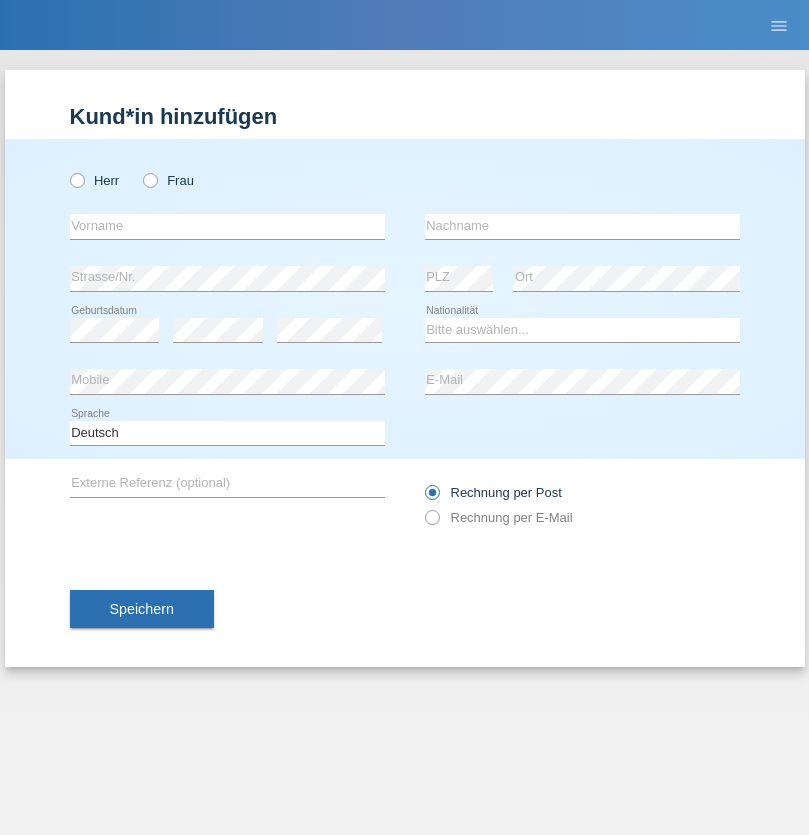 scroll, scrollTop: 0, scrollLeft: 0, axis: both 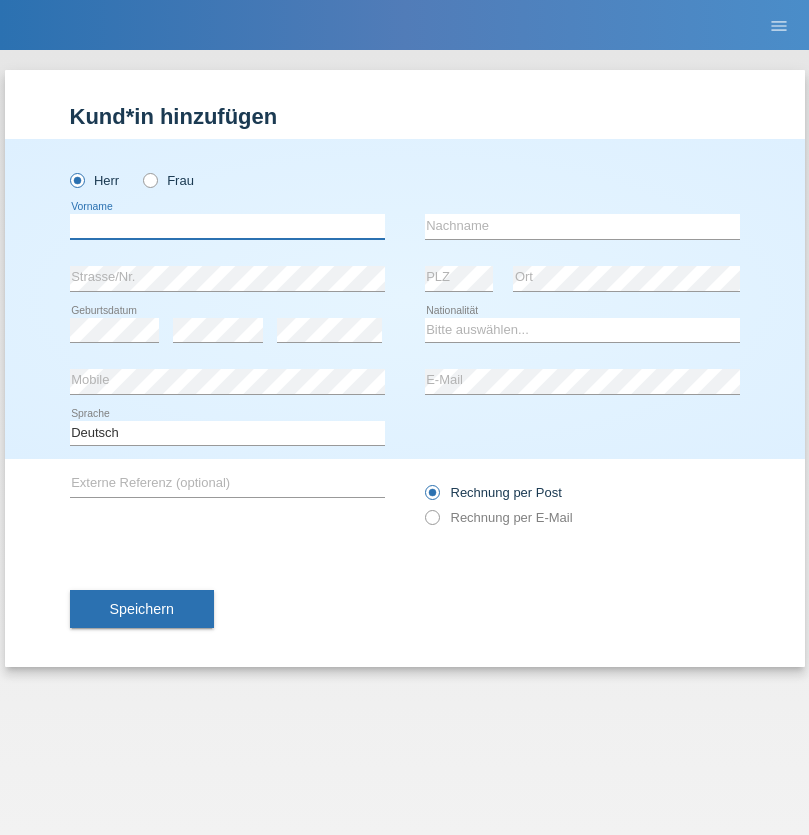 click at bounding box center (227, 226) 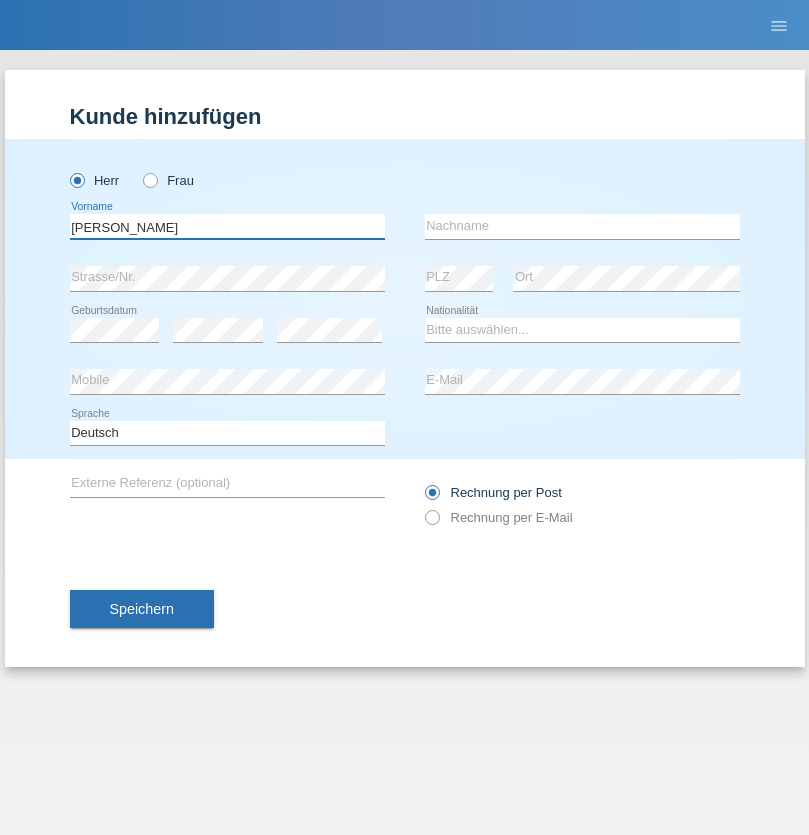 type on "[PERSON_NAME]" 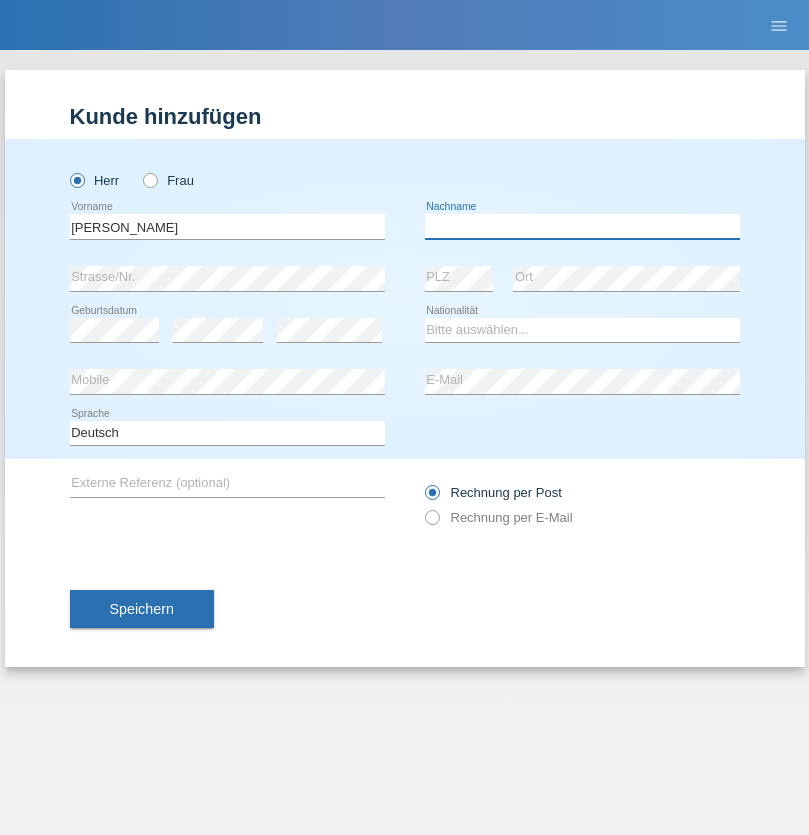 click at bounding box center [582, 226] 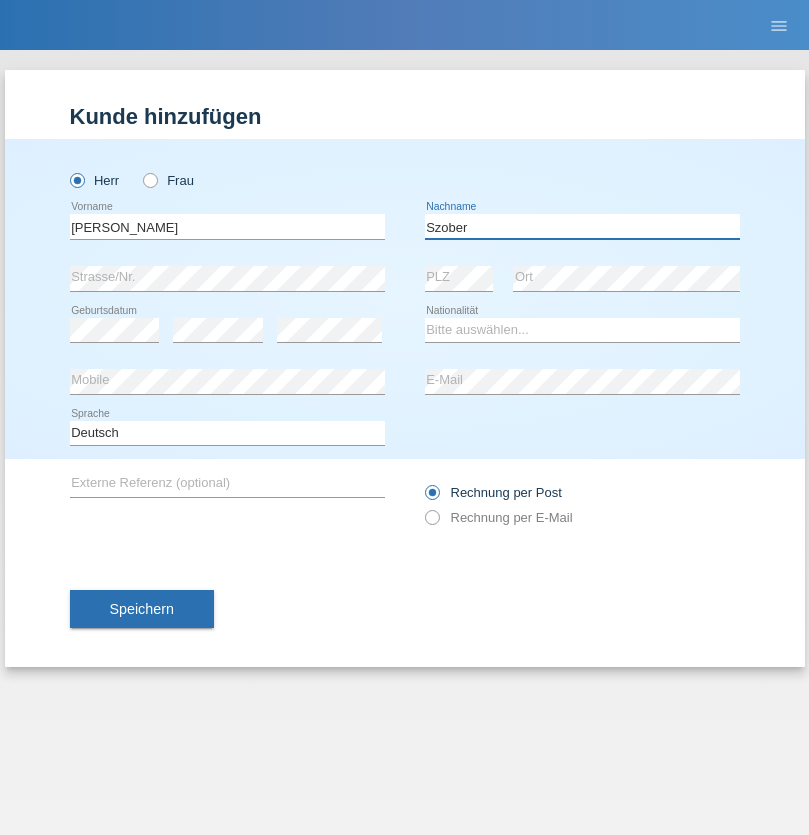 type on "Szober" 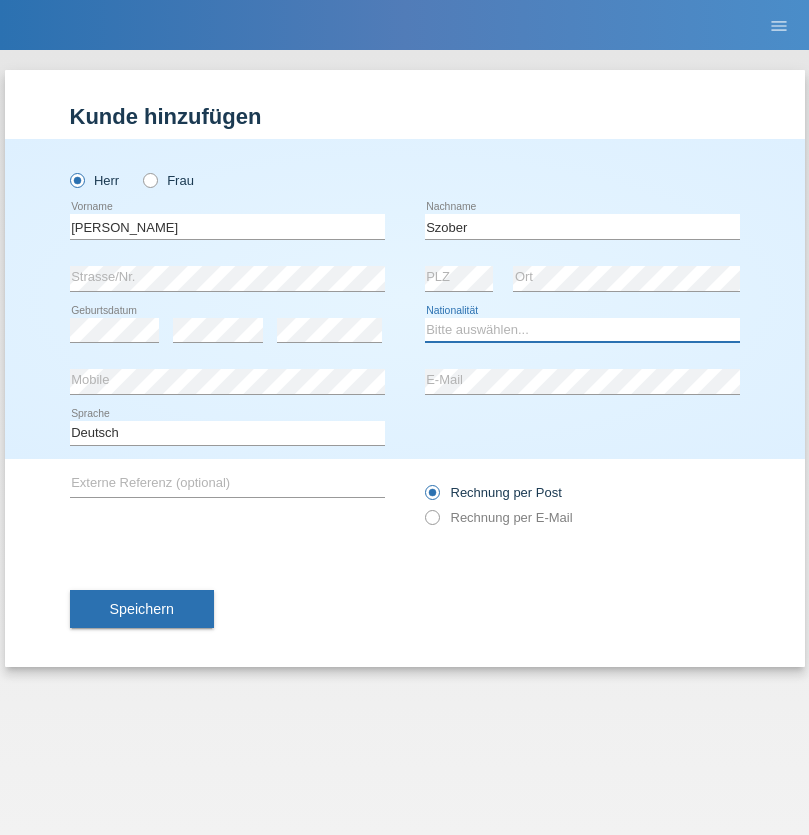 select on "PL" 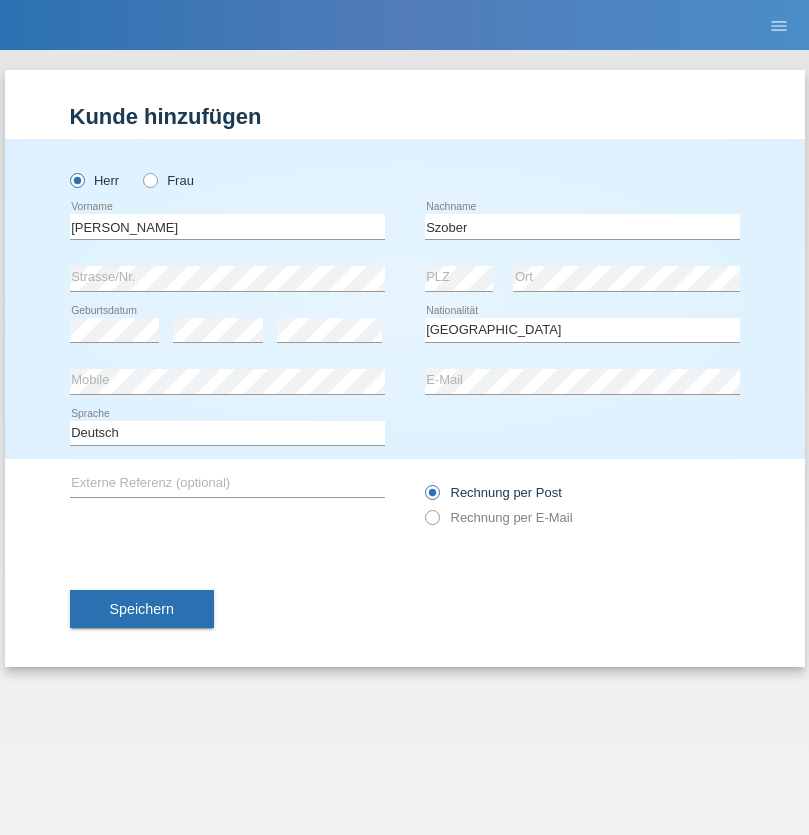 select on "C" 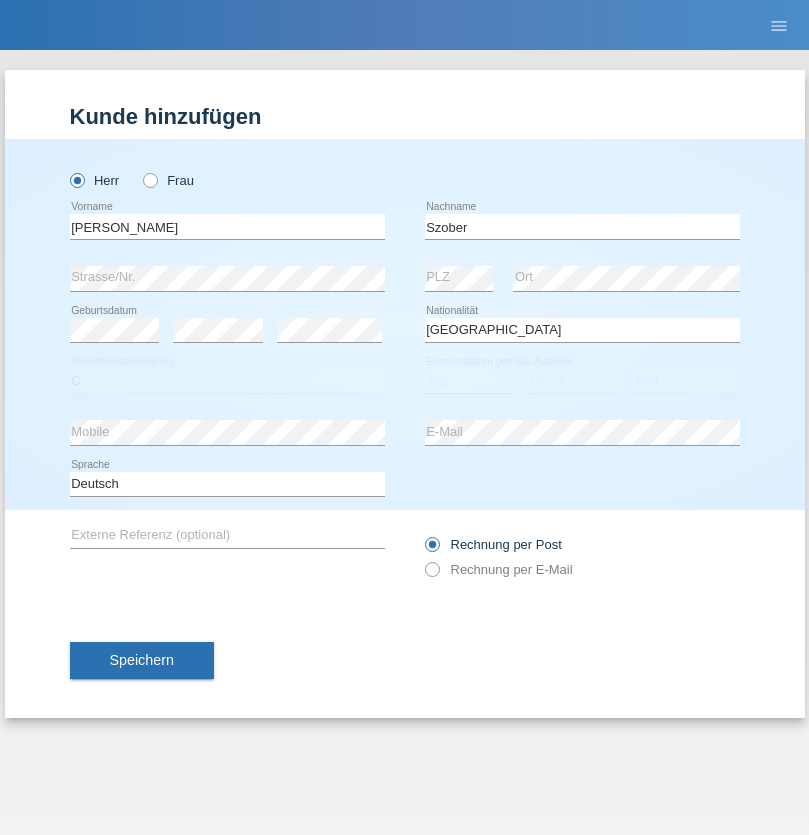 select on "01" 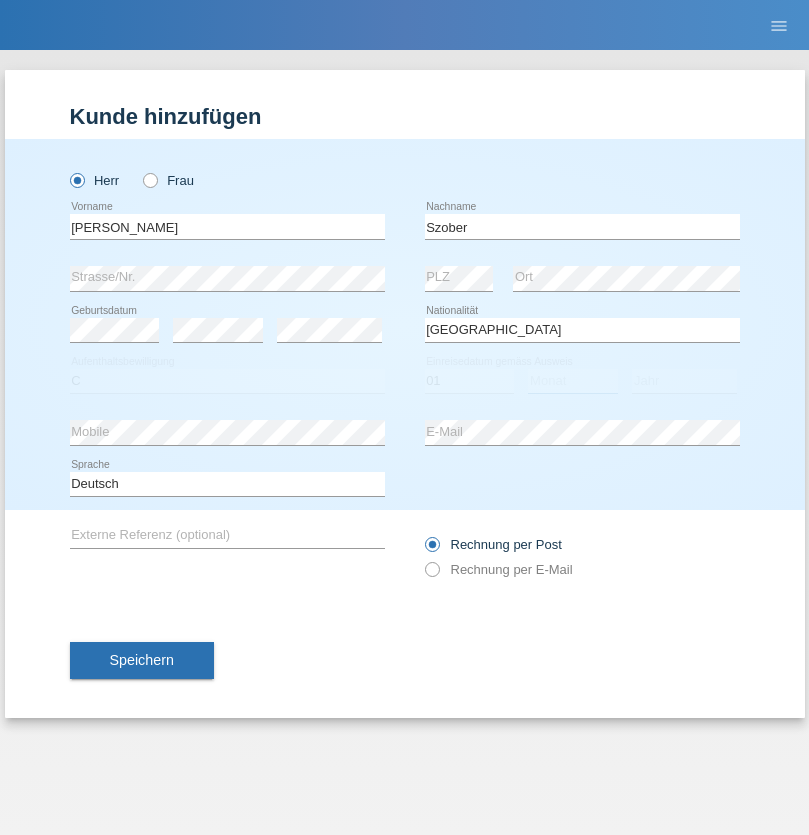 select on "05" 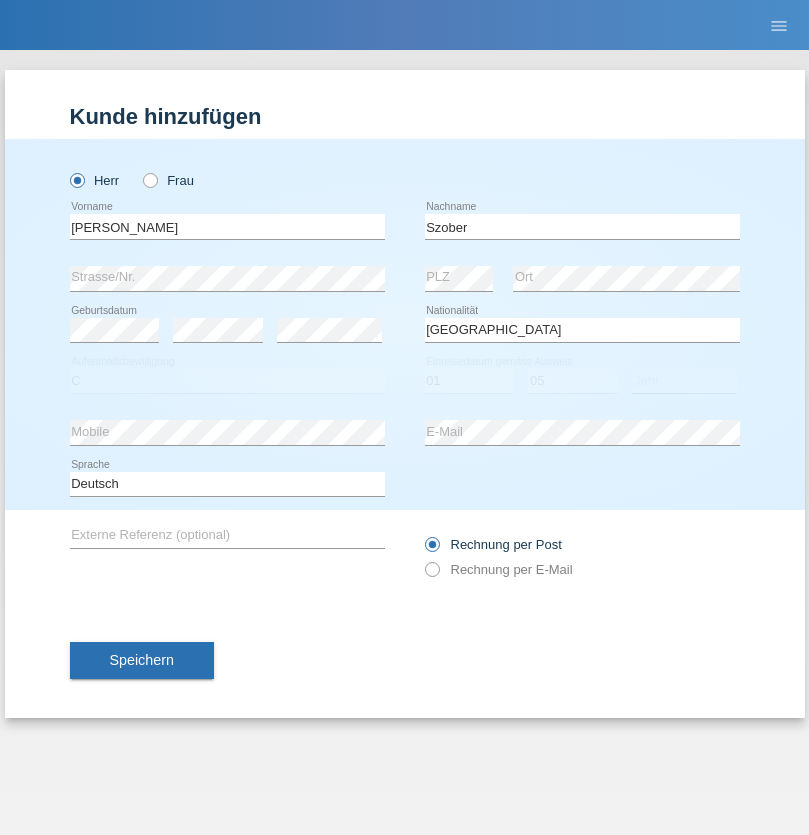 select on "2021" 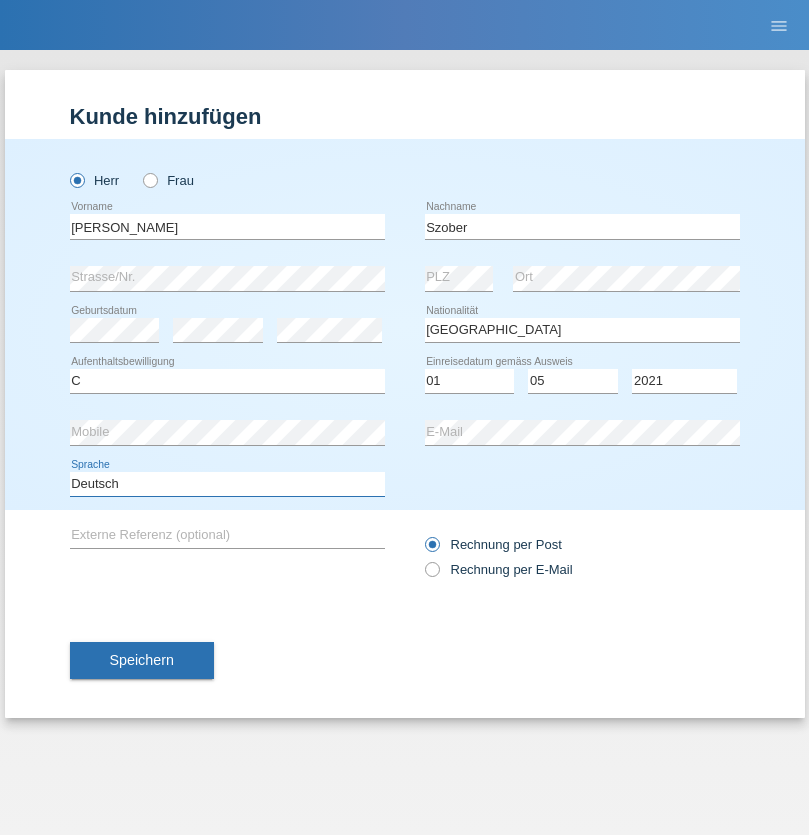 select on "en" 